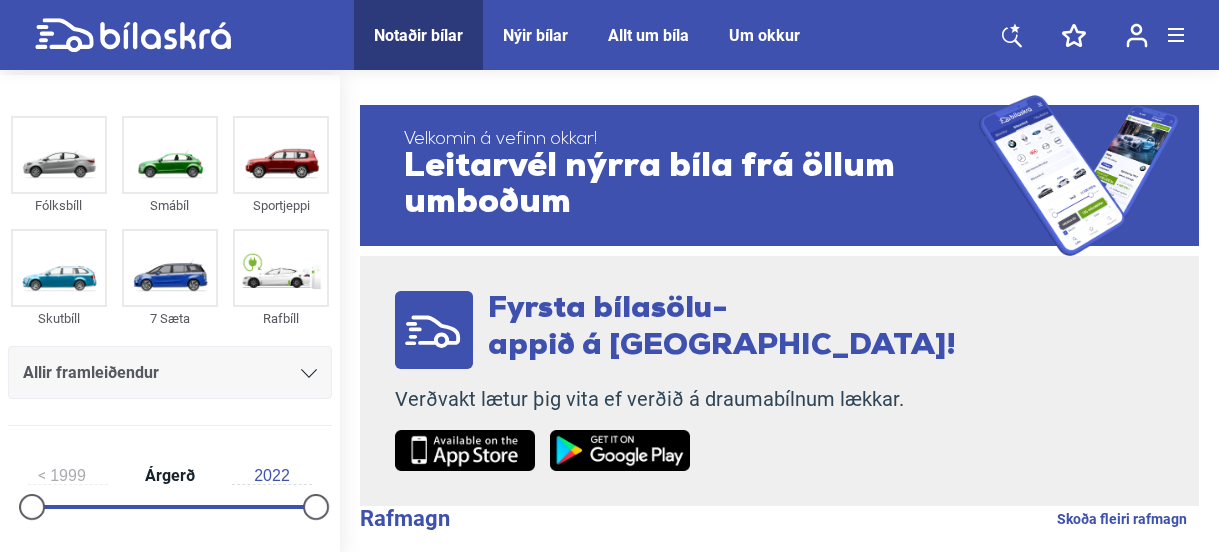 scroll, scrollTop: 0, scrollLeft: 0, axis: both 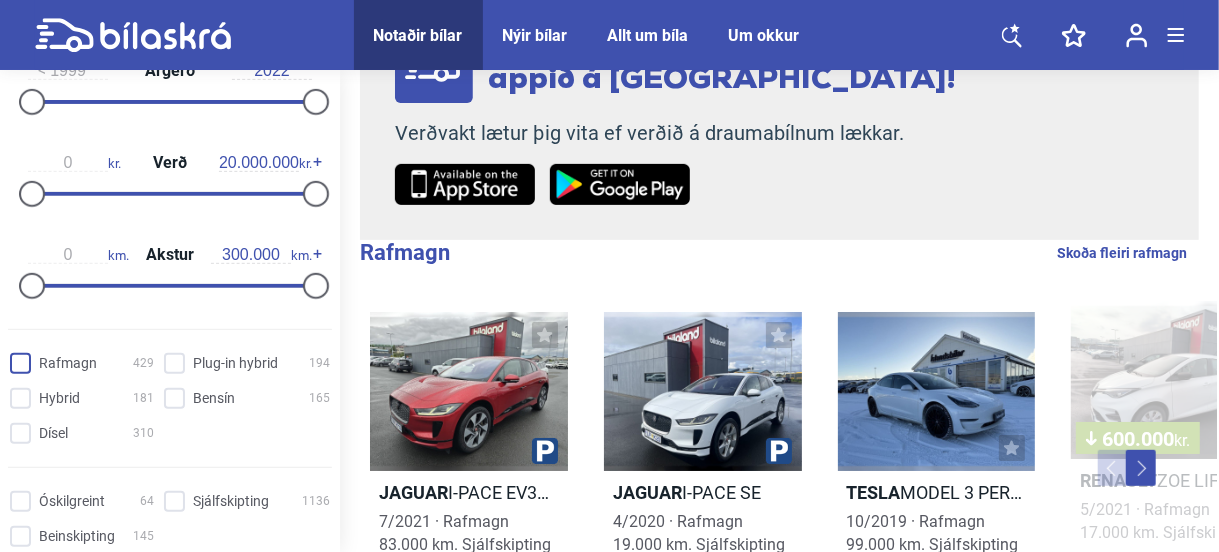 click at bounding box center (20, 363) 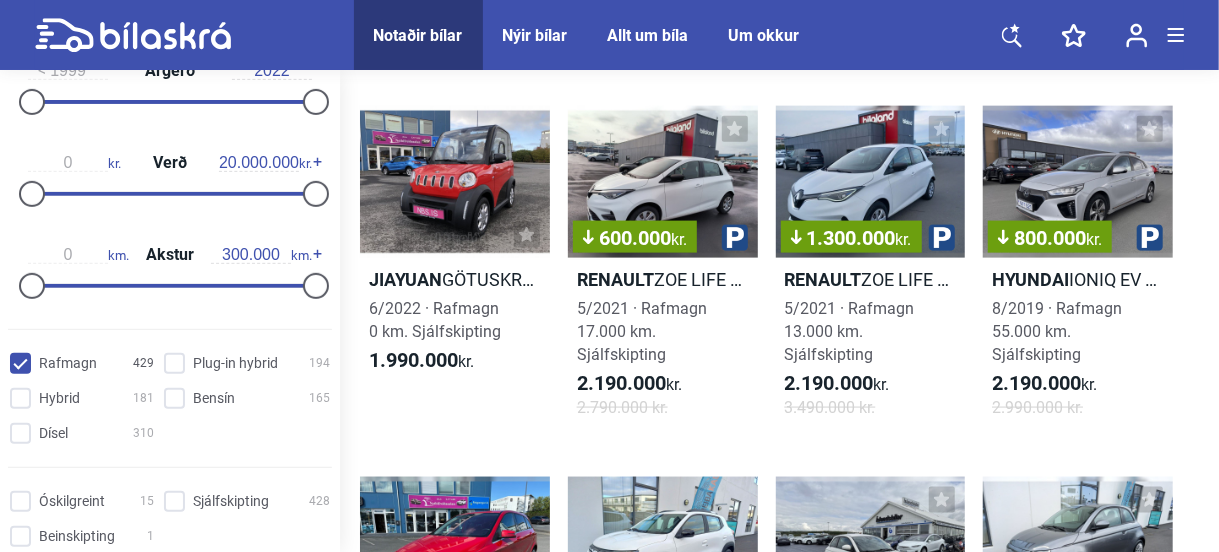 scroll, scrollTop: 1066, scrollLeft: 0, axis: vertical 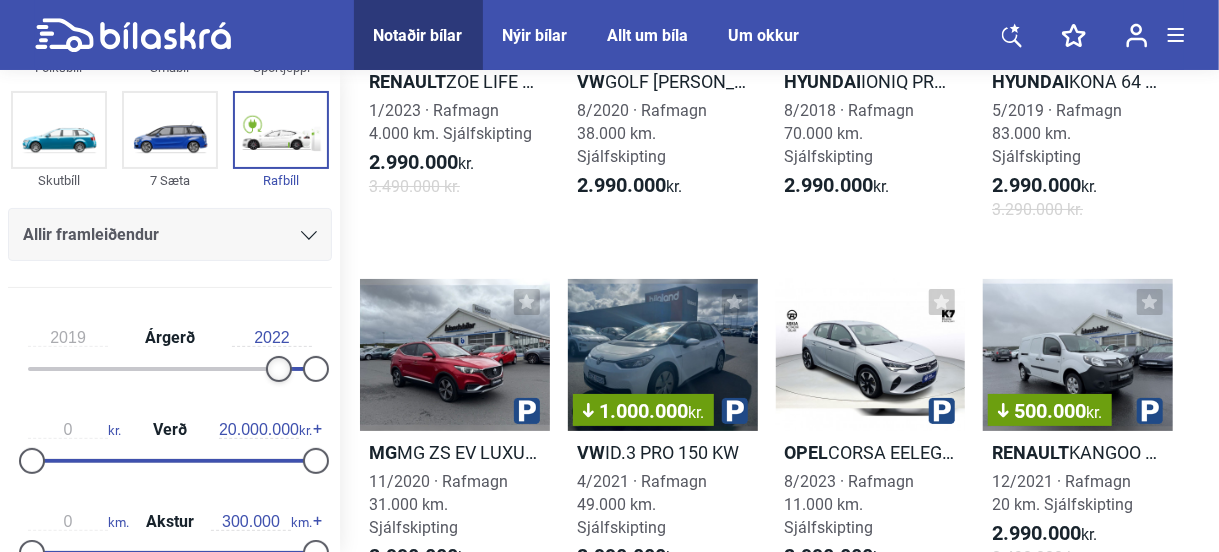 type on "2020" 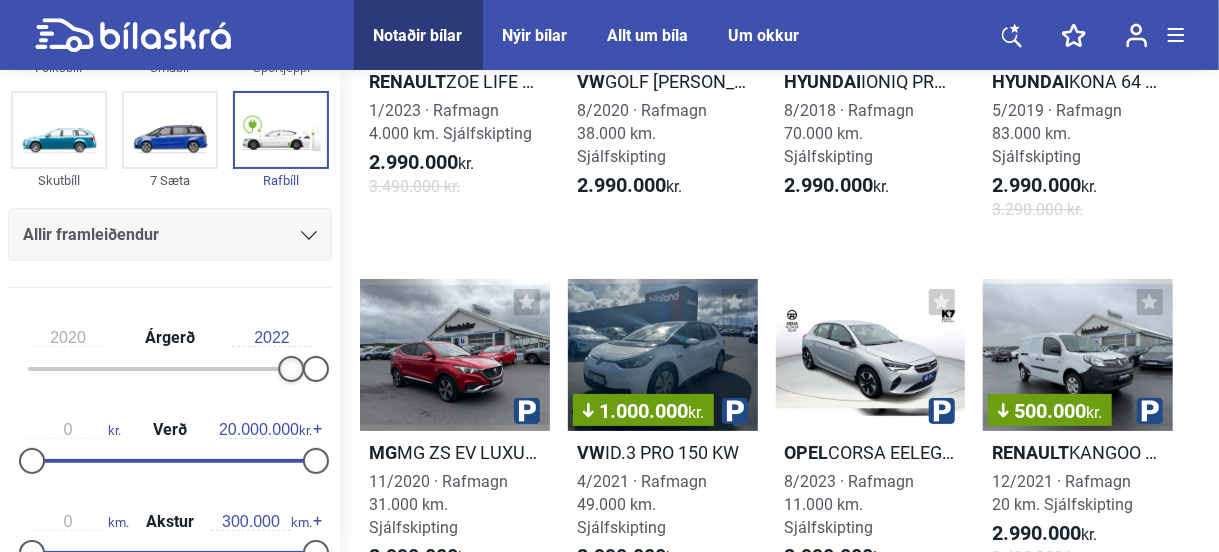 drag, startPoint x: 26, startPoint y: 239, endPoint x: 275, endPoint y: 337, distance: 267.5911 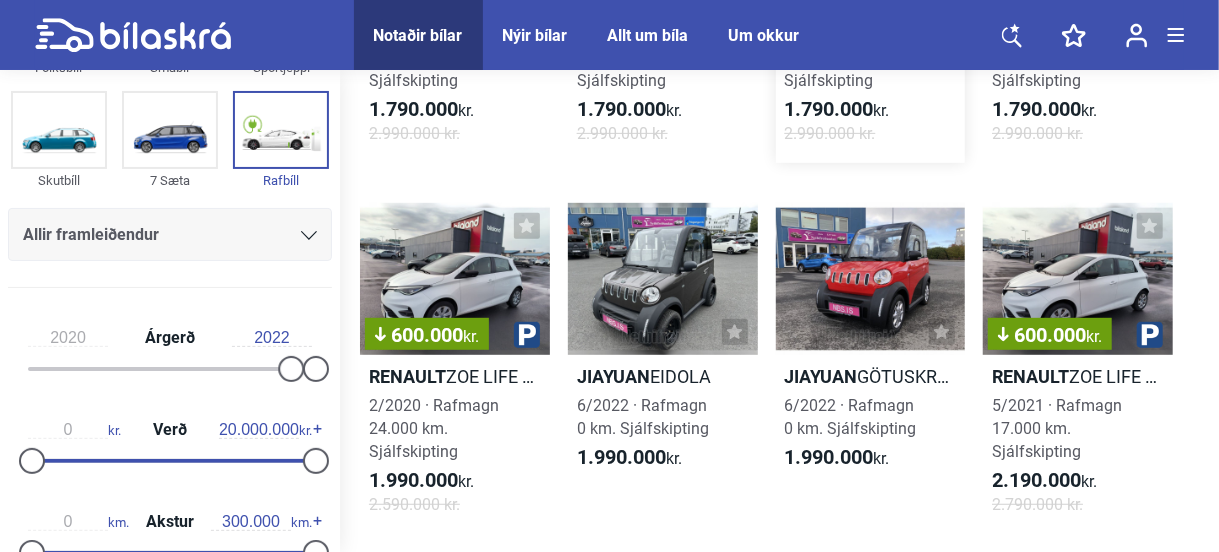scroll, scrollTop: 400, scrollLeft: 0, axis: vertical 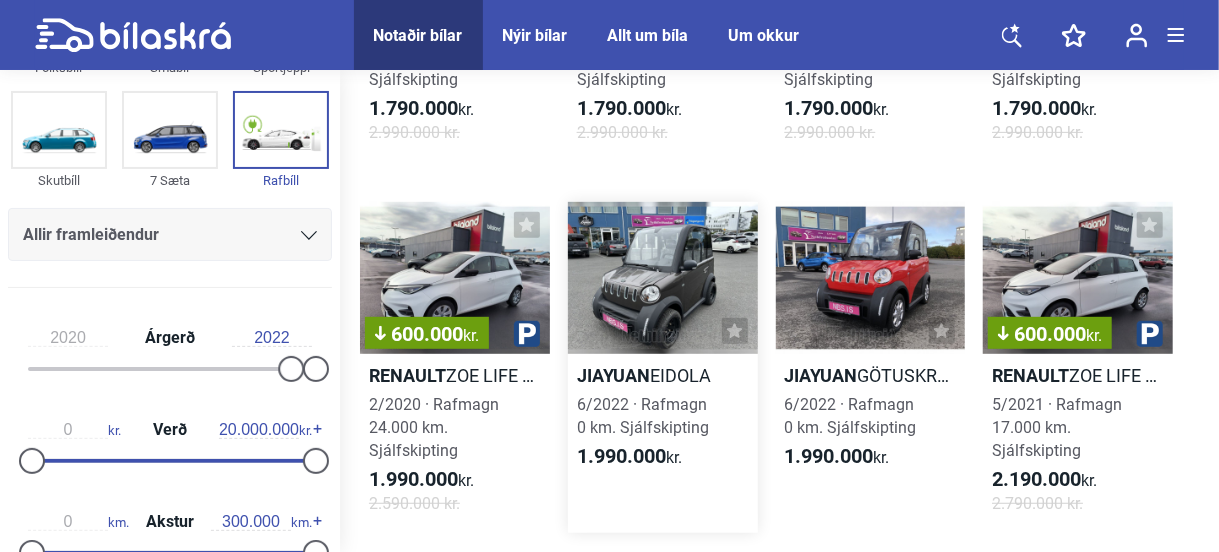 click at bounding box center [663, 278] 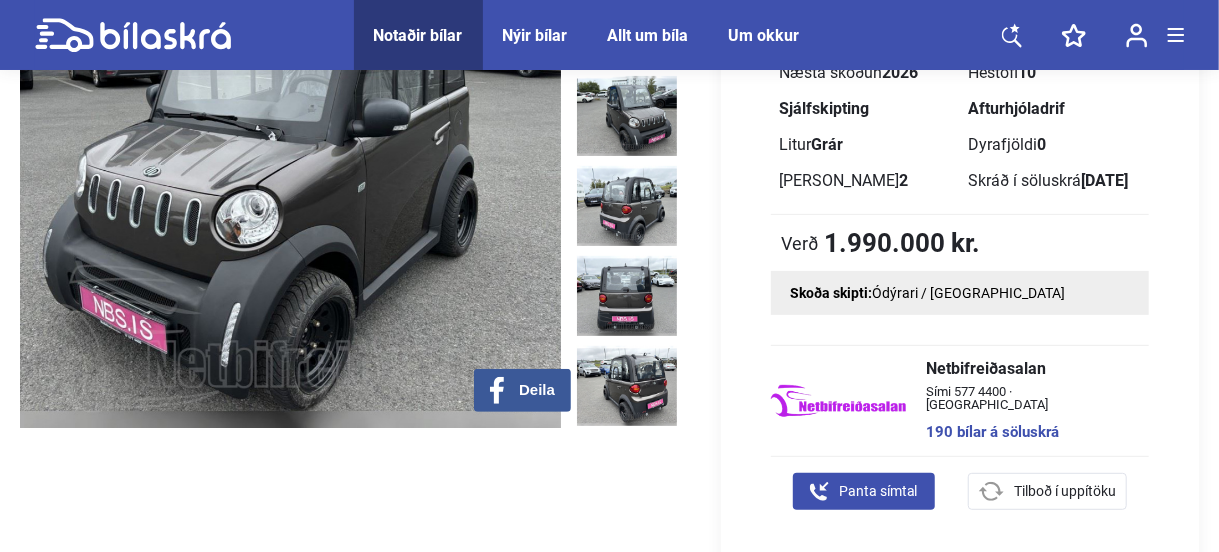 scroll, scrollTop: 266, scrollLeft: 0, axis: vertical 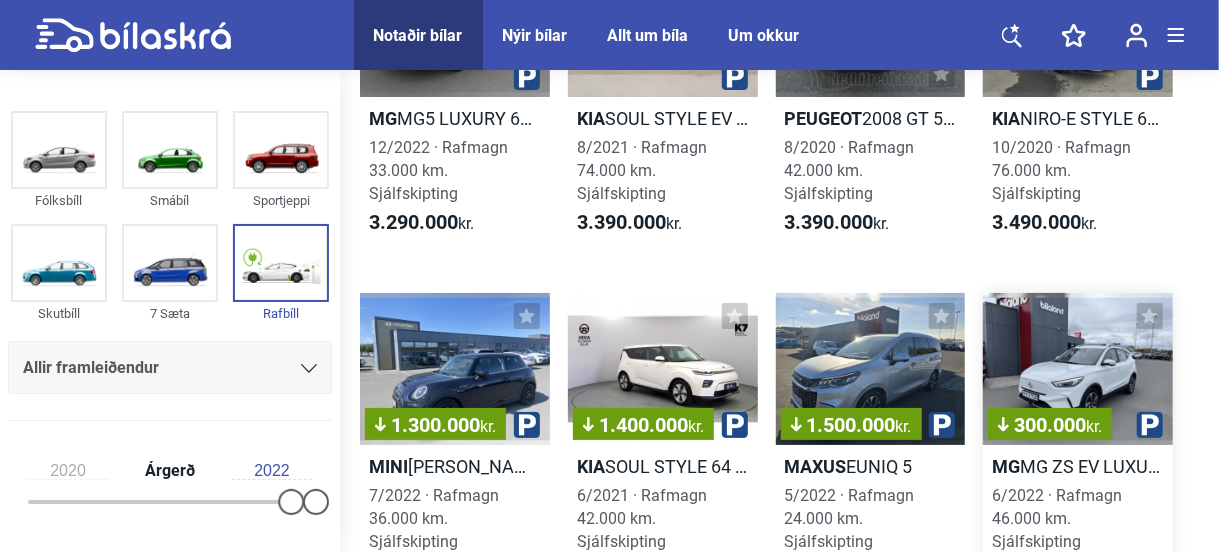 click on "Mg
MG ZS EV LUXURY 72KWH" at bounding box center [1078, 466] 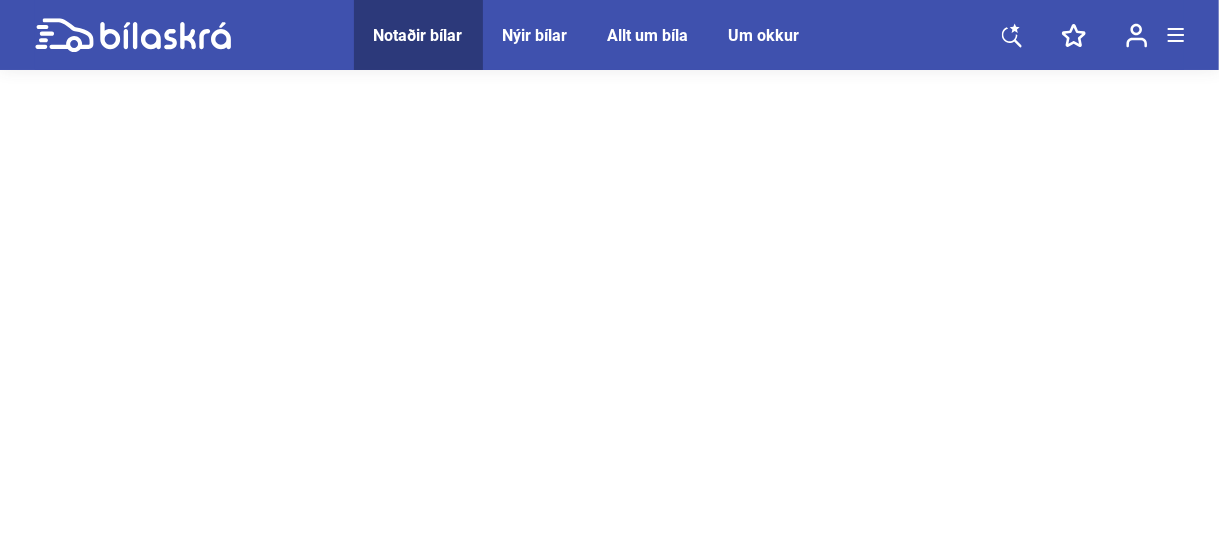 scroll, scrollTop: 0, scrollLeft: 0, axis: both 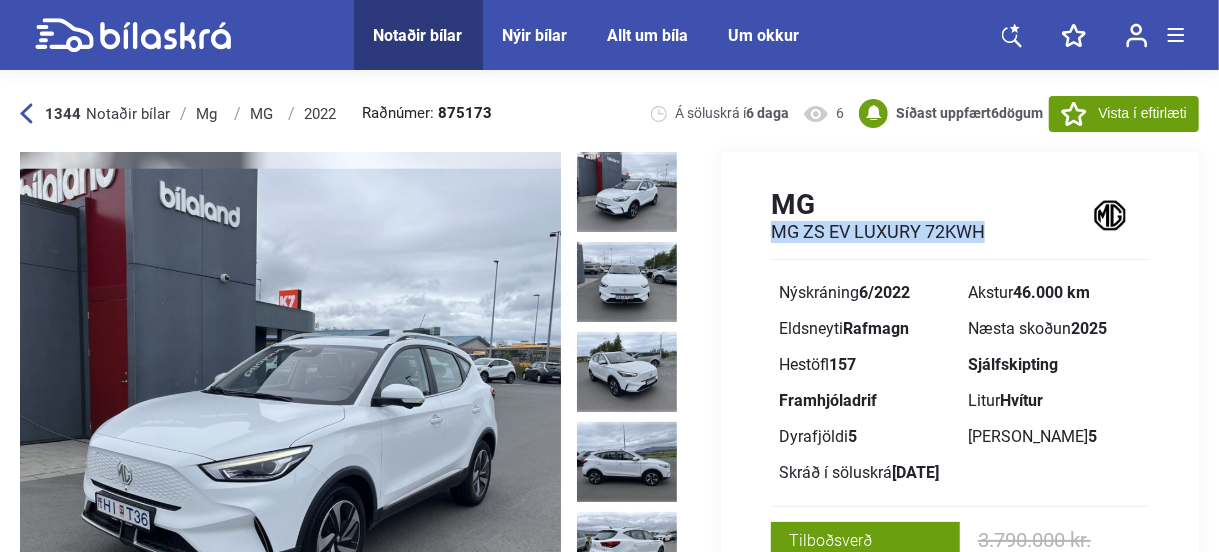 drag, startPoint x: 1000, startPoint y: 229, endPoint x: 775, endPoint y: 236, distance: 225.10886 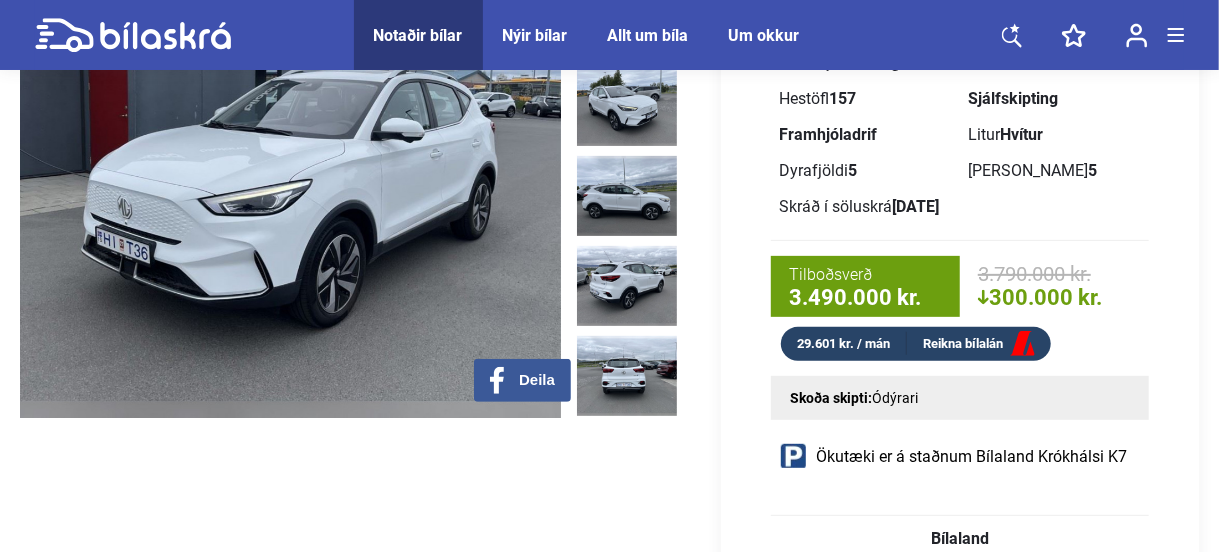 scroll, scrollTop: 0, scrollLeft: 0, axis: both 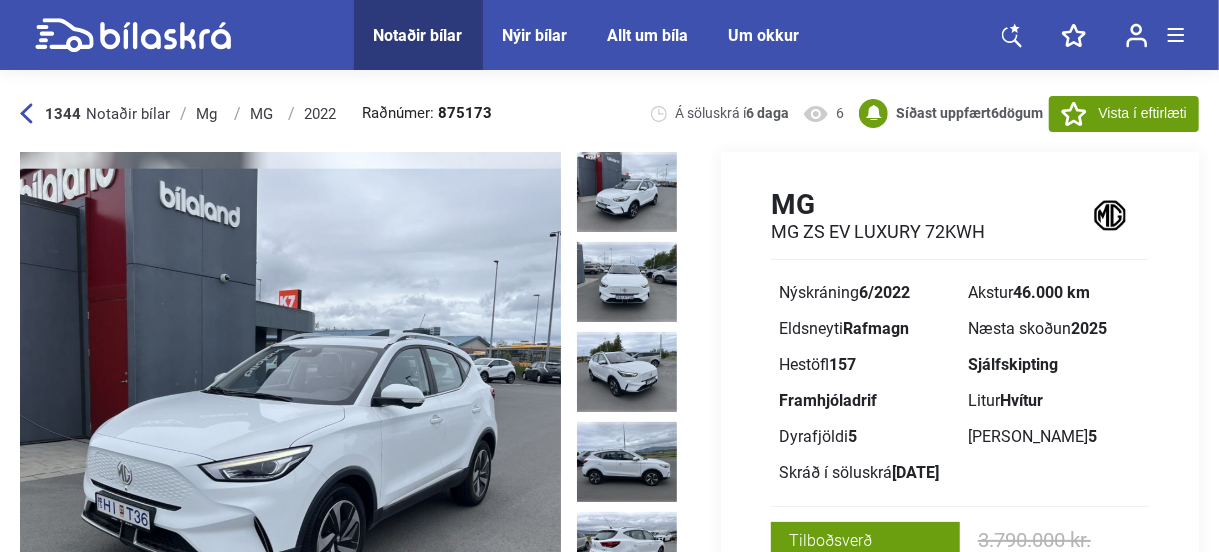 click on "1344  Notaðir bílar
[GEOGRAPHIC_DATA]
Mg
MG
2022
Raðnúmer:
875173
Á söluskrá í
6 daga 6
Síðast uppfært
6
dögum
[PERSON_NAME] á ökutæki Vista í eftirlæti [PERSON_NAME] á ökutæki Vista í eftirlæti ‹ › Deila
Á söluskrá í
6                daga
6 Mg MG ZS EV LUXURY 72KWH
Nýskráning  6/2022
Akstur  46.000 km
Eldsneyti  Rafmagn
Næsta skoðun  2025
Hestöfl  157
Sjálfskipting
Framhjóladrif
Litur  Hvítur
Dyrafjöldi  5
Sætafjöldi  5
Skráð í [GEOGRAPHIC_DATA]  [DATE] Tilboðsverð  3.490.000 kr. 3.790.000 kr.  300.000 kr. 29.601 kr. / mán
Reikna bílalán
Skoða skipti:  Ódýrari Ökutæki er á staðnum Bílaland Krókhálsi K7 20" at bounding box center [609, 786] 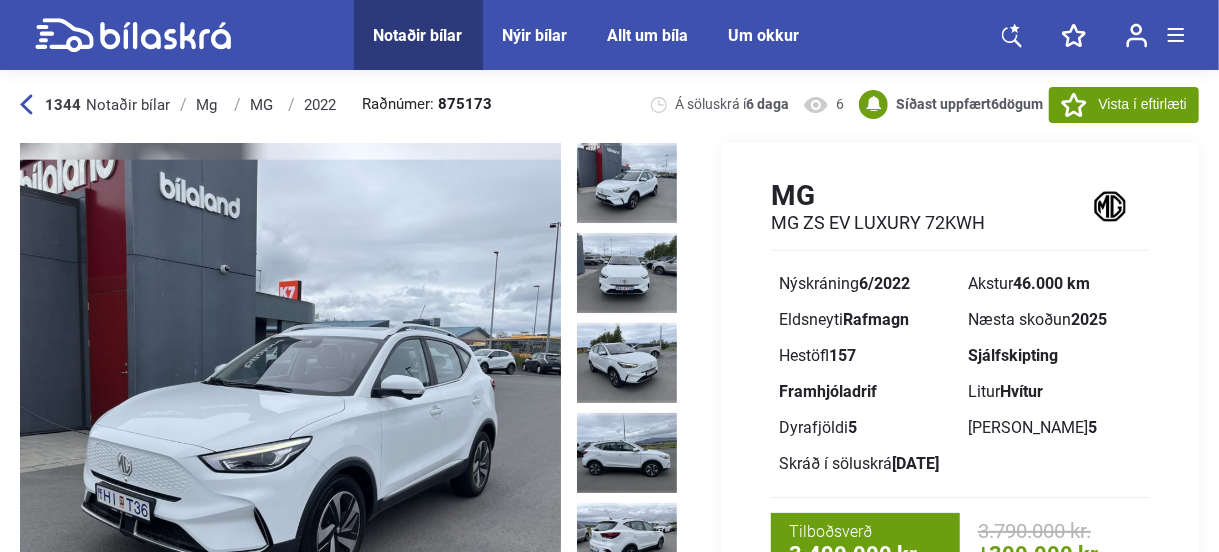 scroll, scrollTop: 0, scrollLeft: 0, axis: both 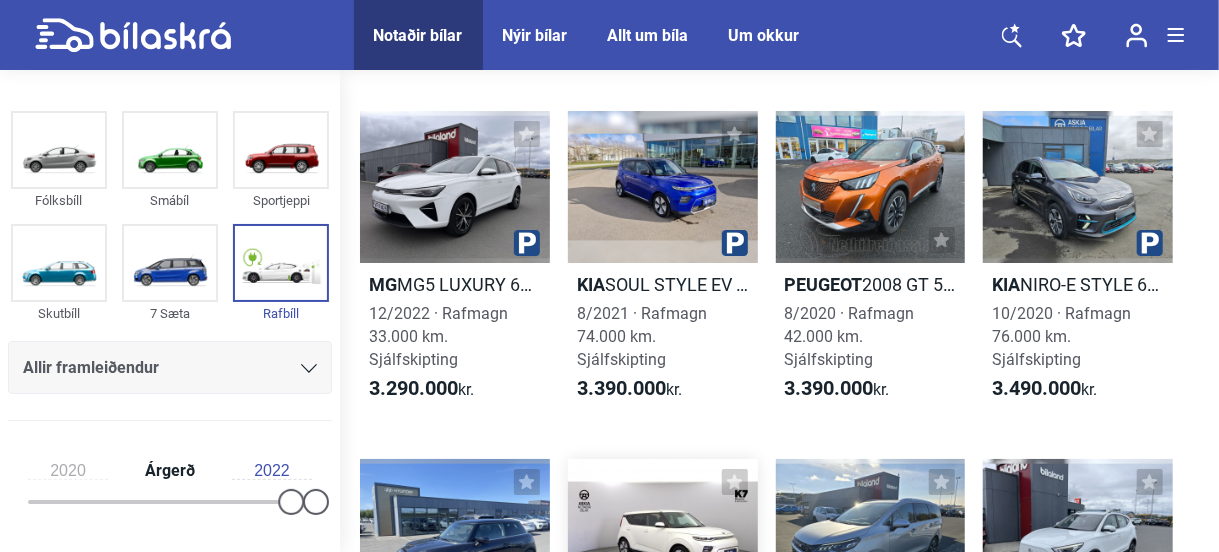 click on "1.400.000
kr." at bounding box center [663, 535] 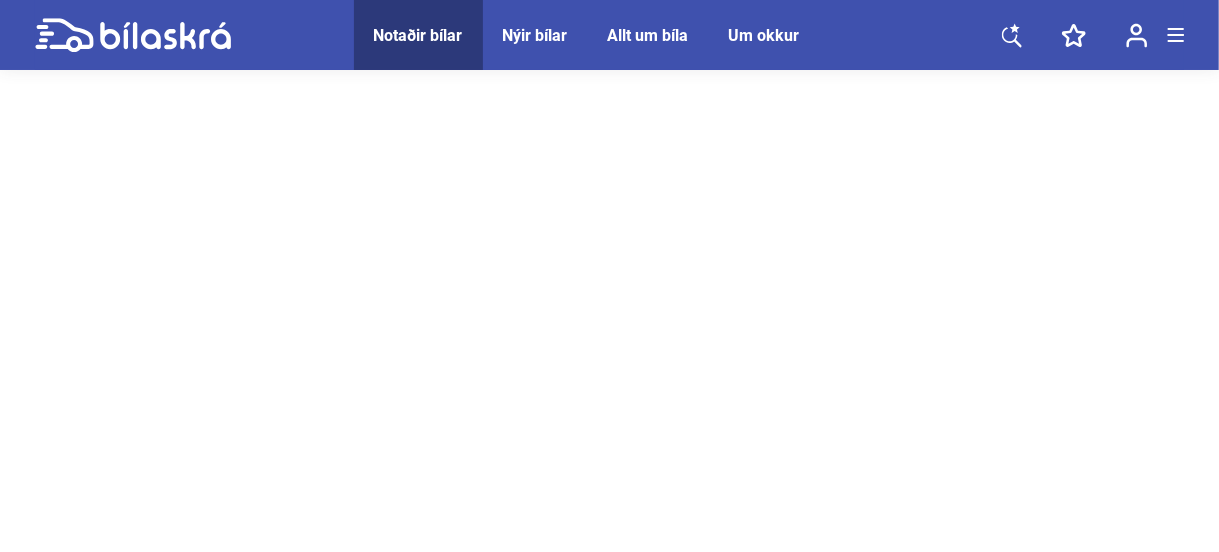 scroll, scrollTop: 0, scrollLeft: 0, axis: both 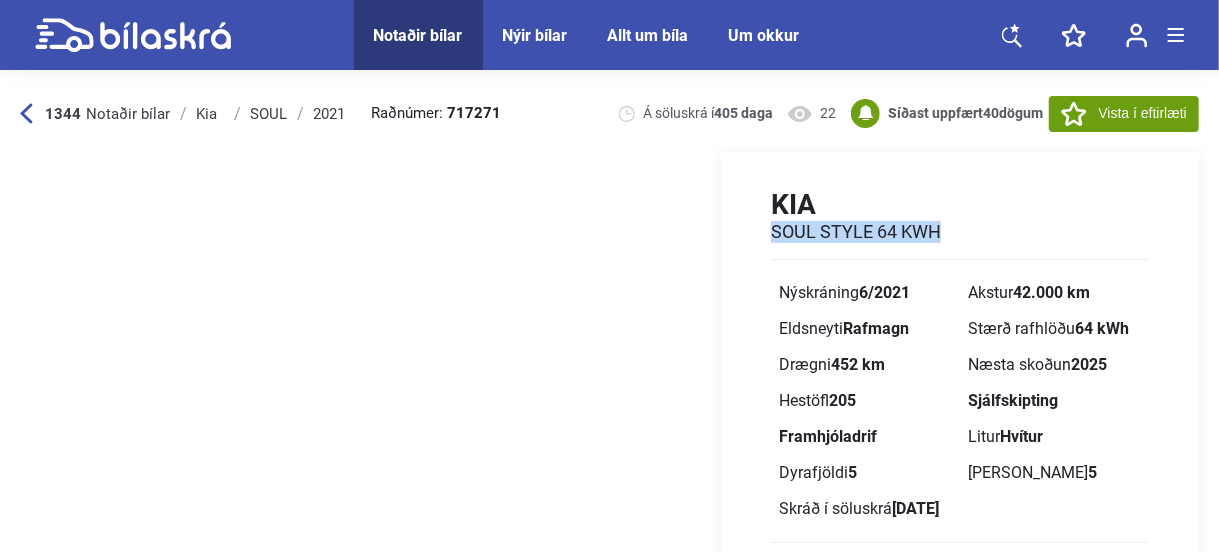 drag, startPoint x: 947, startPoint y: 232, endPoint x: 773, endPoint y: 221, distance: 174.34735 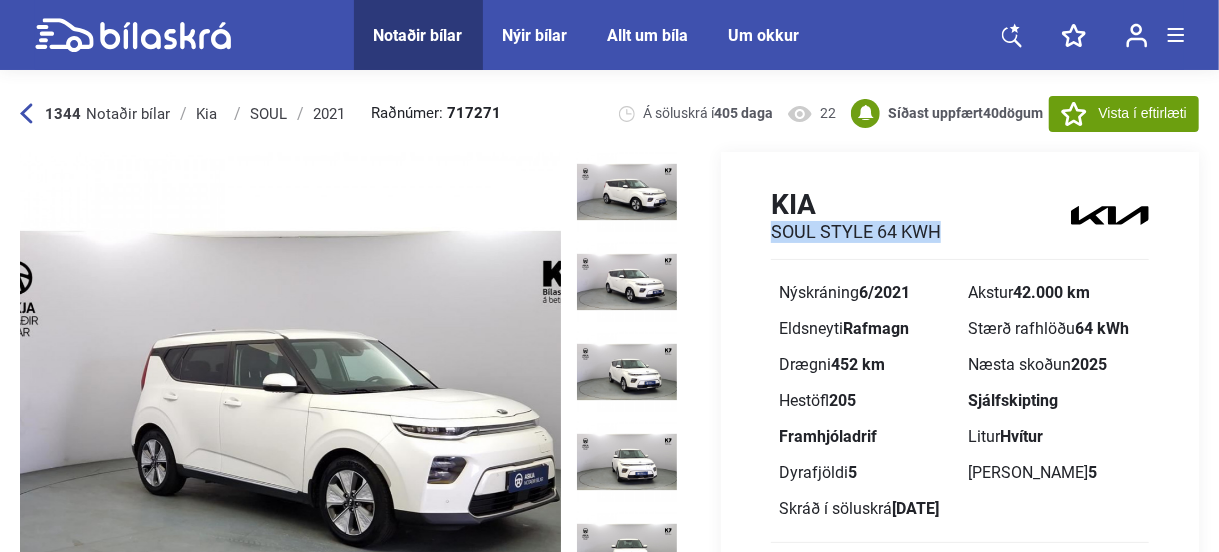 click on "Kia SOUL STYLE 64 KWH" at bounding box center [960, 223] 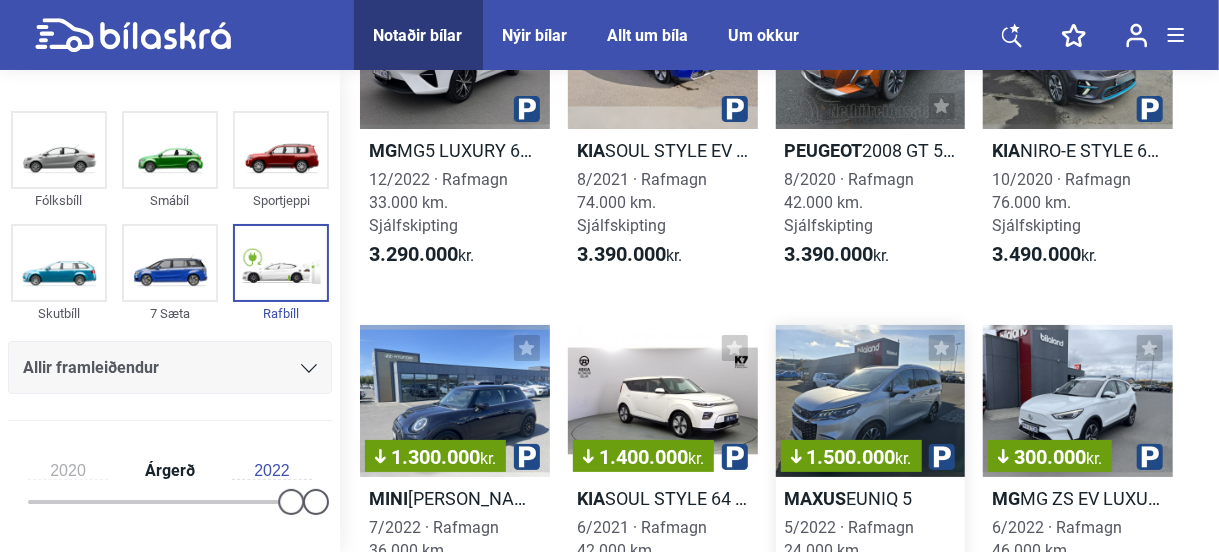 scroll, scrollTop: 3834, scrollLeft: 0, axis: vertical 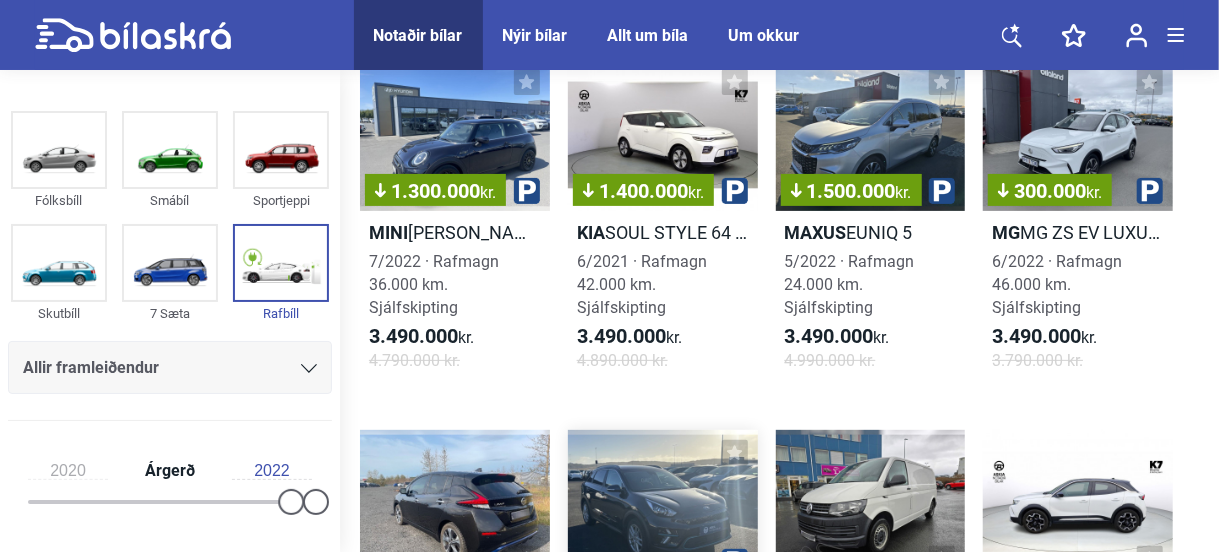 click at bounding box center [663, 506] 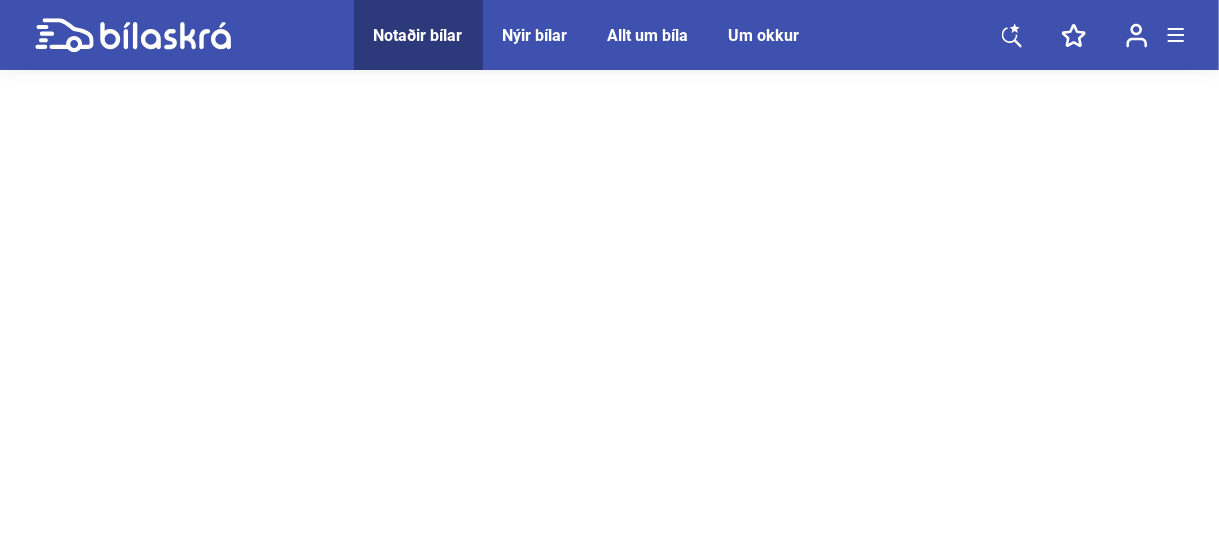 scroll, scrollTop: 0, scrollLeft: 0, axis: both 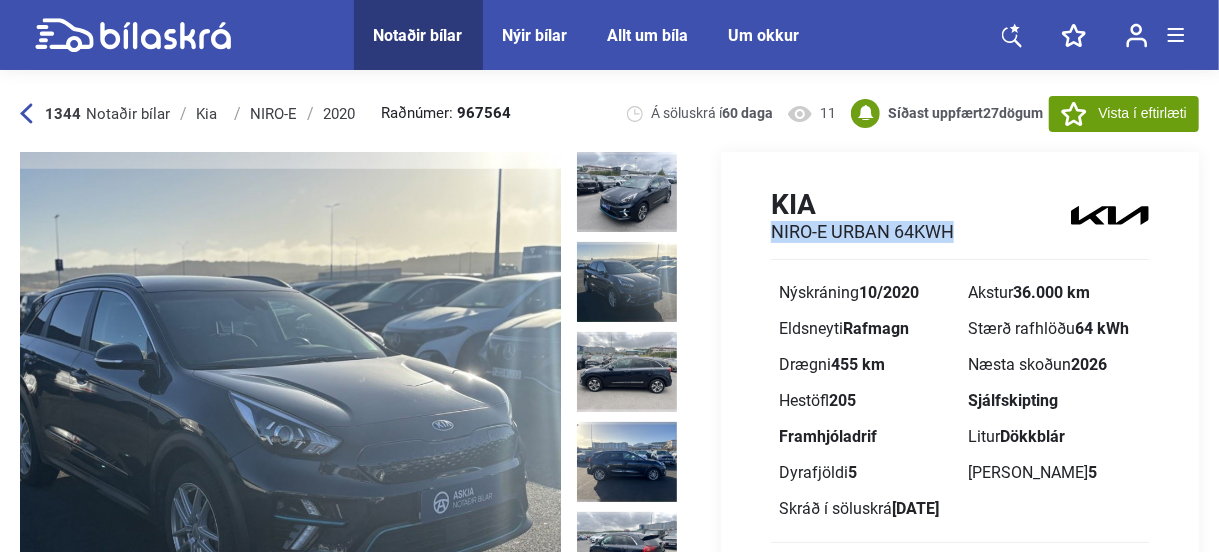 drag, startPoint x: 970, startPoint y: 233, endPoint x: 764, endPoint y: 240, distance: 206.1189 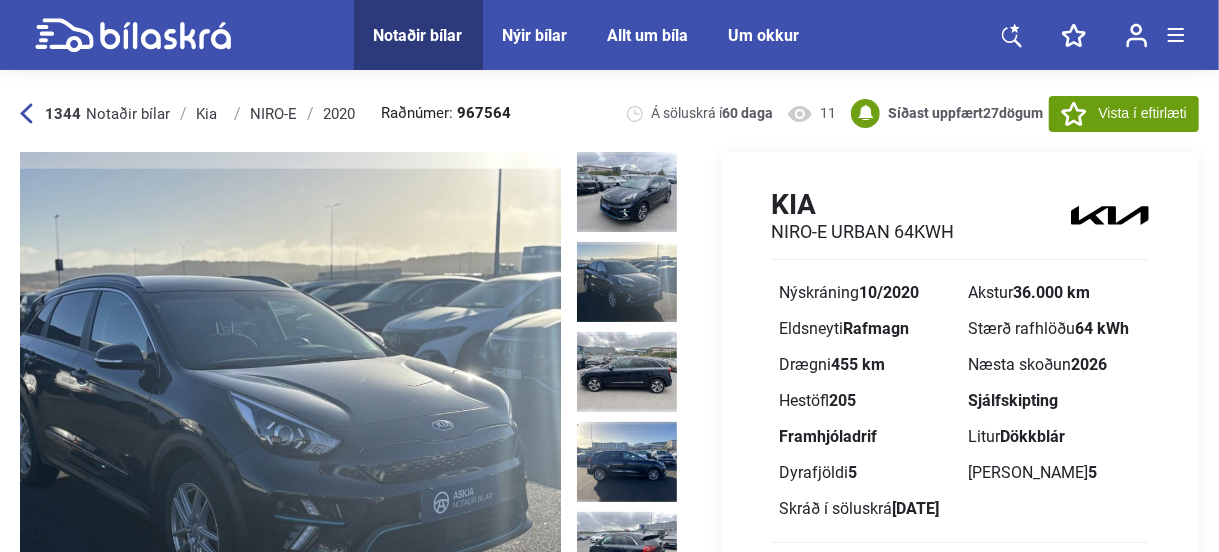 click on "Kia NIRO-E URBAN 64KWH
Nýskráning  10/2020
Akstur  36.000 km
[GEOGRAPHIC_DATA]  Rafmagn
Stærð rafhlöðu  64 kWh
Drægni  455 km
Næsta skoðun  2026
Hestöfl  205
Sjálfskipting
Framhjóladrif
Litur  Dökkblár
Dyrafjöldi  5
Sætafjöldi  5
Skráð í söluskrá  [DATE] Verð 3.590.000 kr. 30.445 kr. / mán
Reikna bílalán" at bounding box center [960, 407] 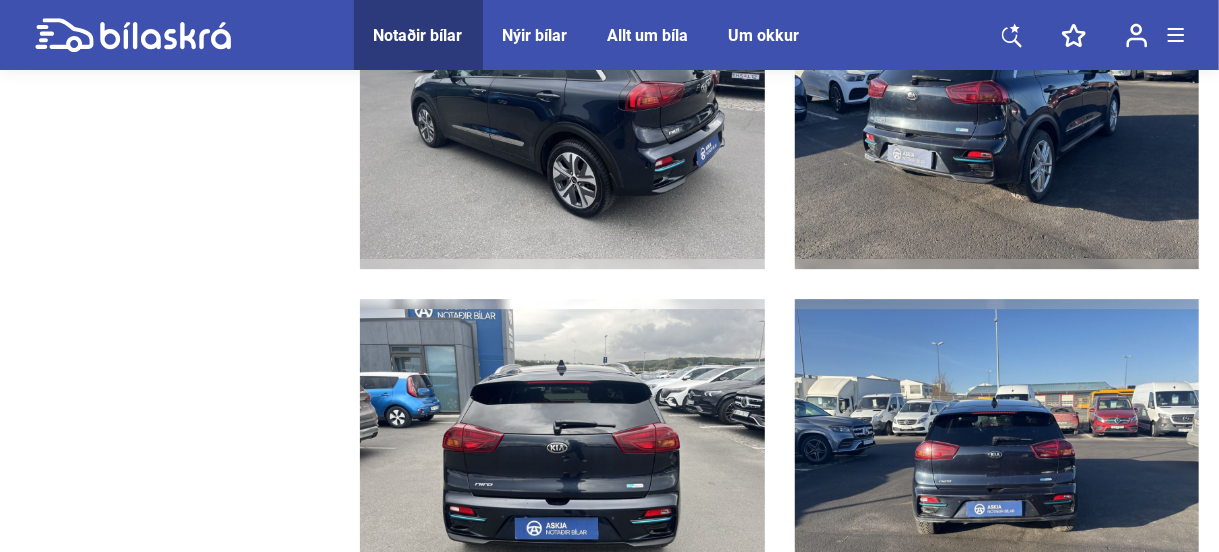 scroll, scrollTop: 2933, scrollLeft: 0, axis: vertical 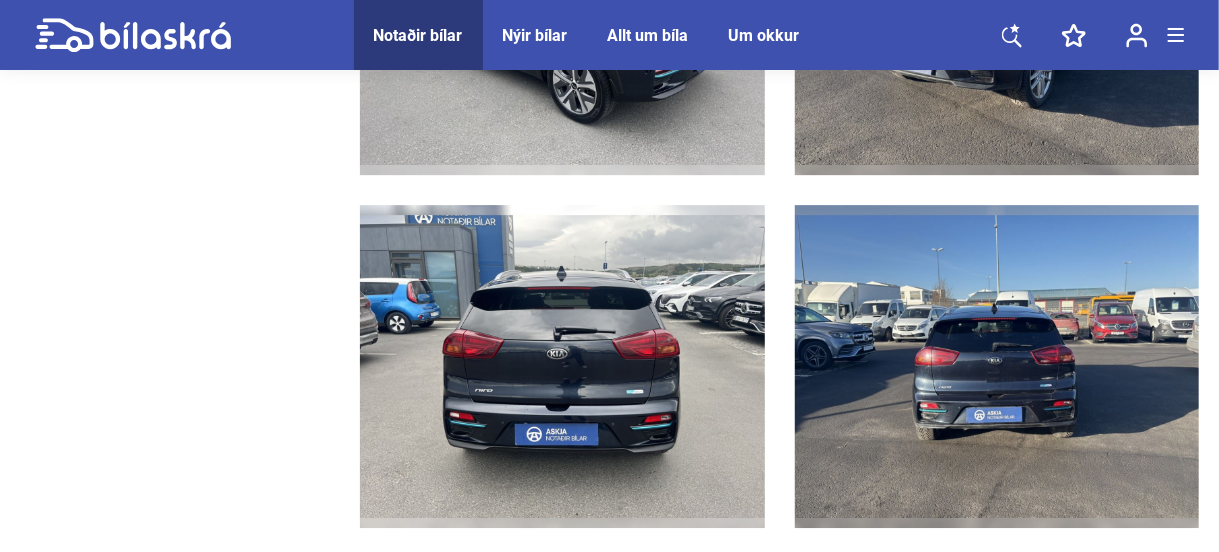 drag, startPoint x: 923, startPoint y: 19, endPoint x: 876, endPoint y: 57, distance: 60.440052 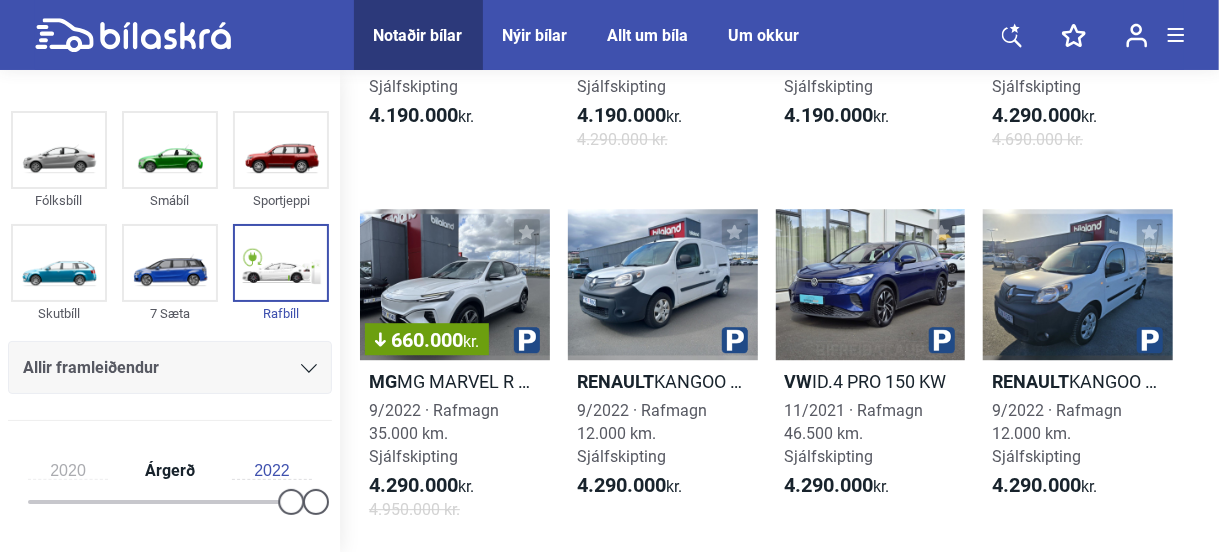 scroll, scrollTop: 6368, scrollLeft: 0, axis: vertical 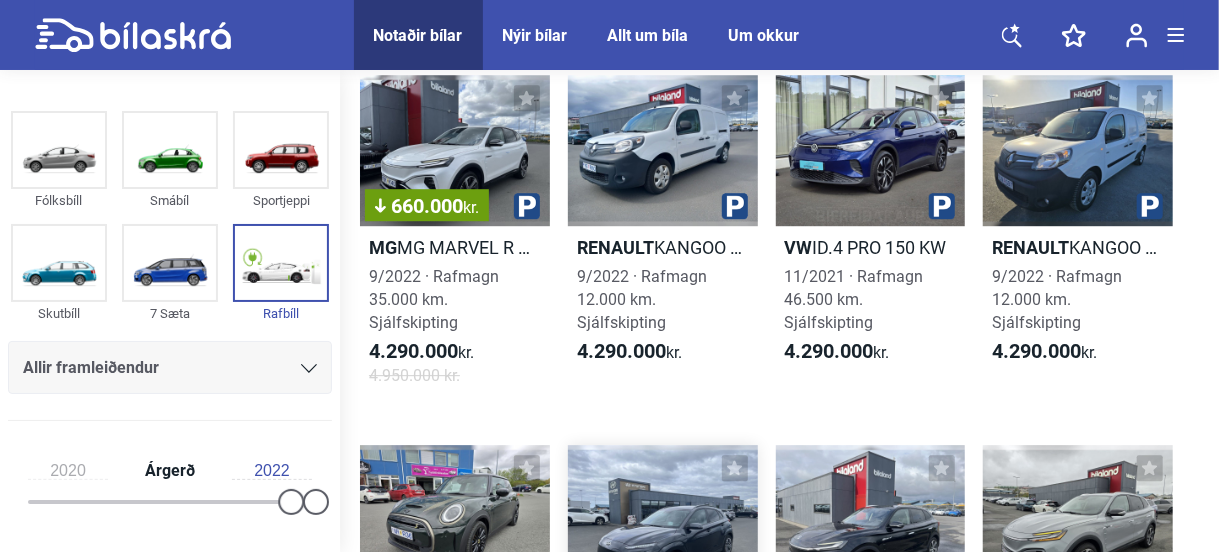 click at bounding box center [663, 521] 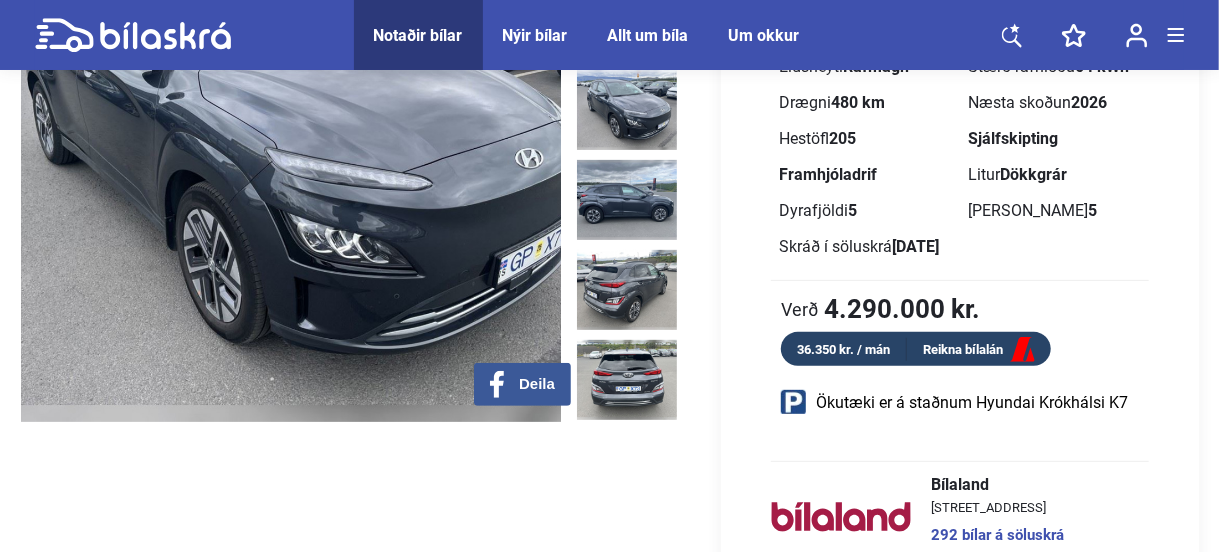 scroll, scrollTop: 133, scrollLeft: 0, axis: vertical 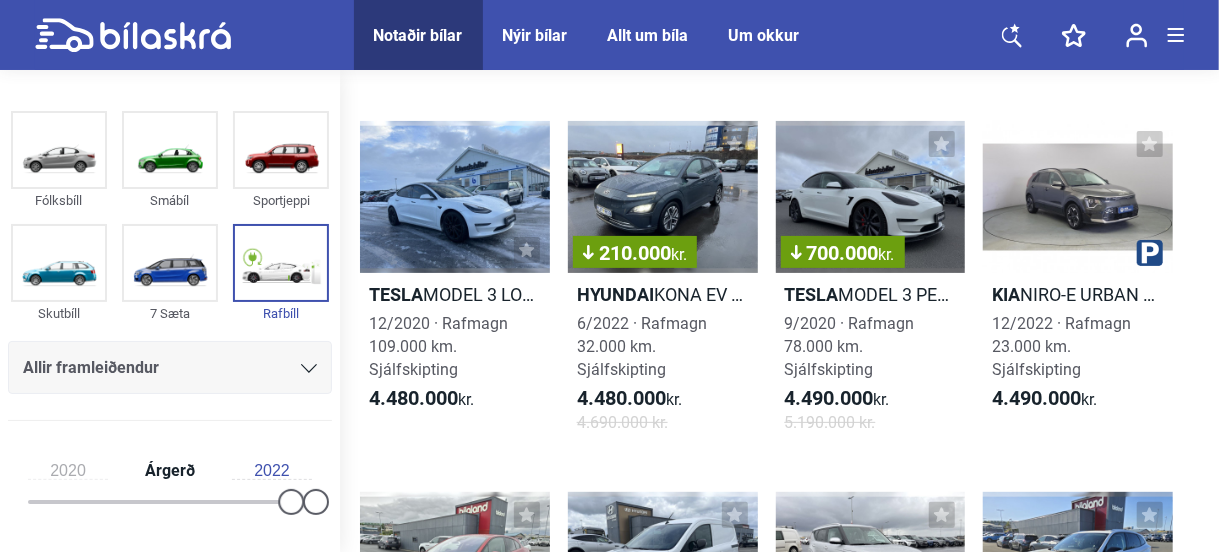 click on "1.200.000
kr. Renault
KANGOO EXPRESS Z.E. 33 KWH
11/2020 · Rafmagn 25.000 km. Sjálfskipting 1.790.000
kr.
2.990.000 kr.
1.200.000
kr. Renault
KANGOO EXPRESS Z.E. 33KWH
11/2020 · Rafmagn 32.000 km. Sjálfskipting 1.790.000
kr.
2.990.000 kr.
1.200.000
kr. Renault
KANGOO EXPRESS Z.E. 33KWH
11/2020 · Rafmagn 18.000 km. Sjálfskipting 1.790.000
kr.
2.990.000 kr.
1.200.000
kr. Renault
KANGOO EXPRESS Z.E. 33KWH
11/2020 · Rafmagn 16.000 km. Sjálfskipting 1.790.000
kr.
2.990.000 kr.
600.000
kr. Renault
ZOE LIFE 52KWH
2/2020 · Rafmagn 24.000 km. Sjálfskipting 1.990.000
kr.
2.590.000 kr.
JIAYUAN
EIDOLA
6/2022 · Rafmagn 0 km. Sjálfskipting 1.990.000
kr.
JIAYUAN 6/2022 · Rafmagn 1.990.000 kr. Mg" at bounding box center [779, -1744] 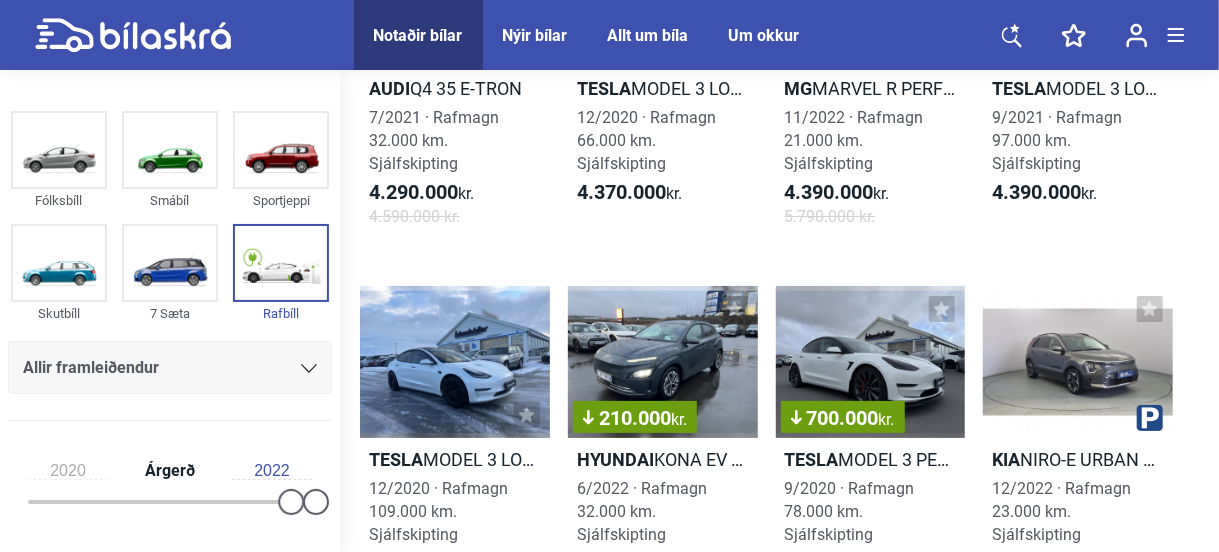 scroll, scrollTop: 7301, scrollLeft: 0, axis: vertical 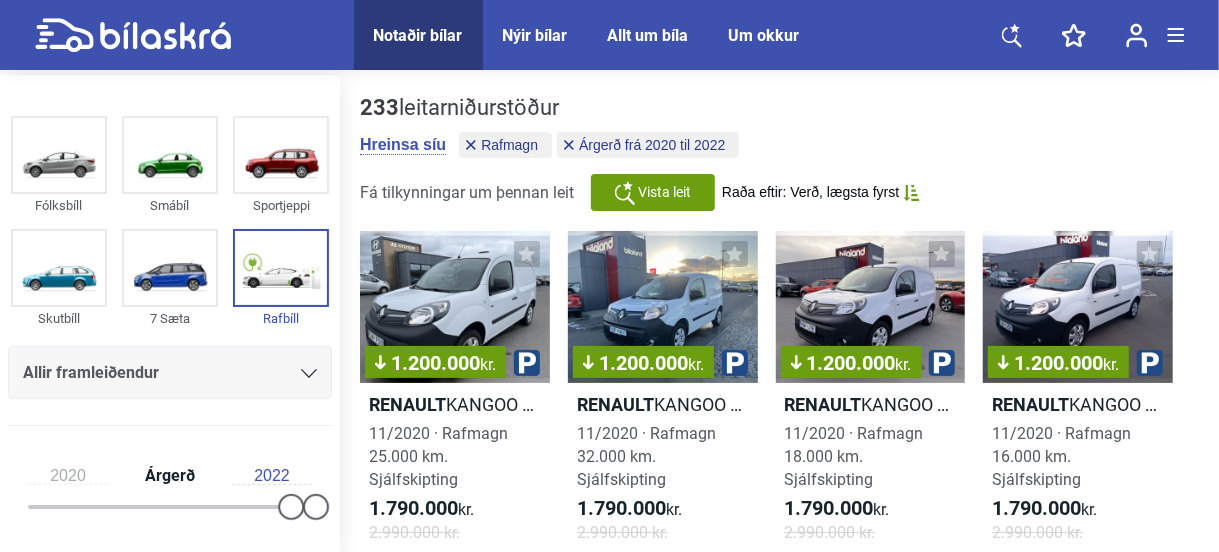 click 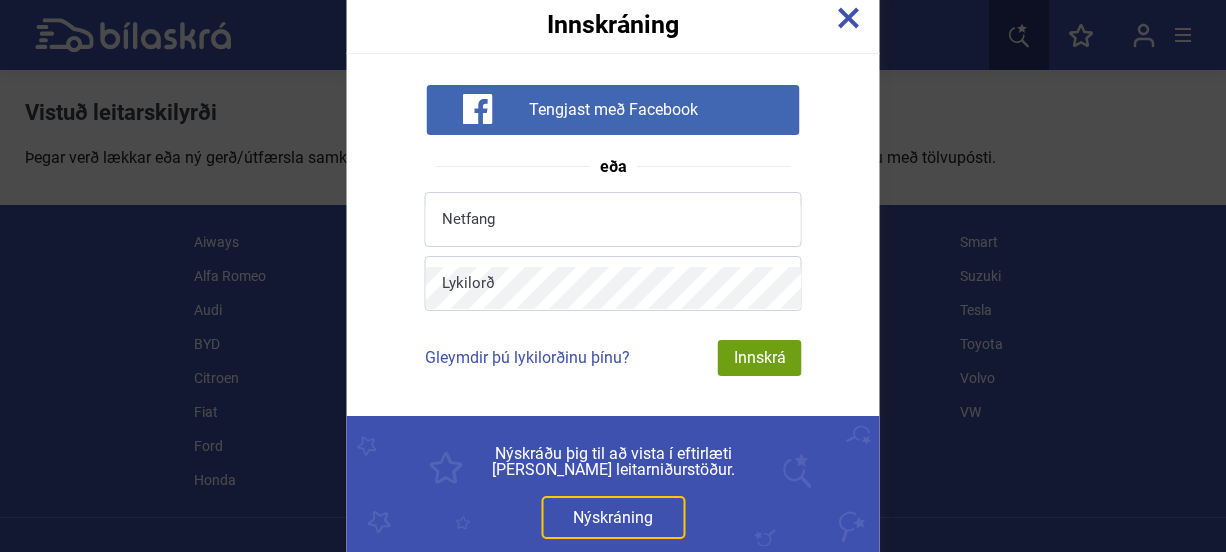 click at bounding box center (849, 18) 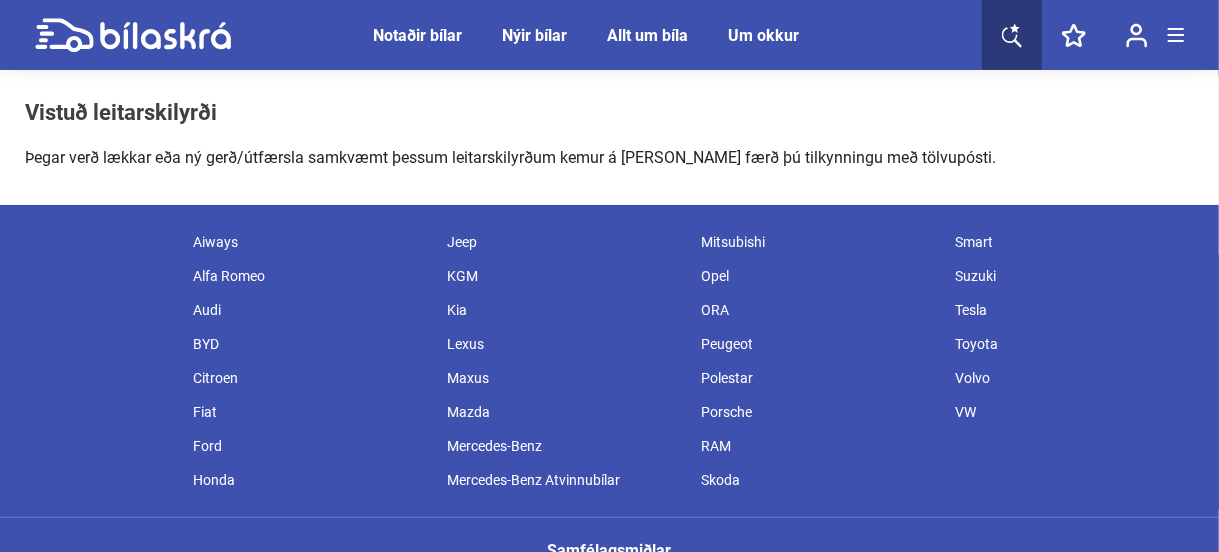 click on "Notaðir bílar" at bounding box center [418, 35] 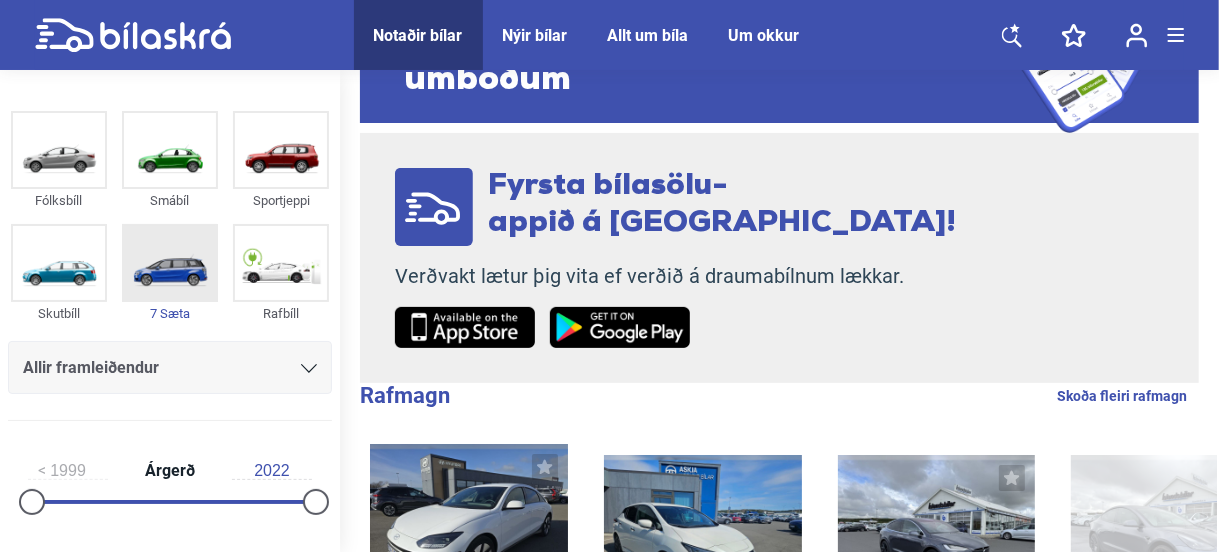 scroll, scrollTop: 0, scrollLeft: 0, axis: both 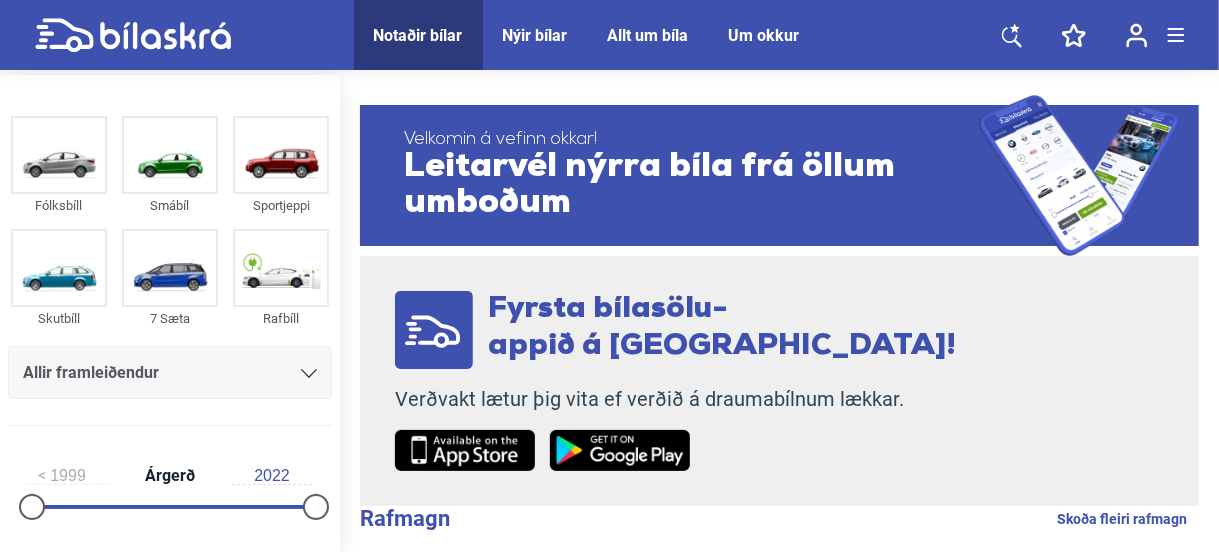 click on "Allir framleiðendur" at bounding box center [91, 373] 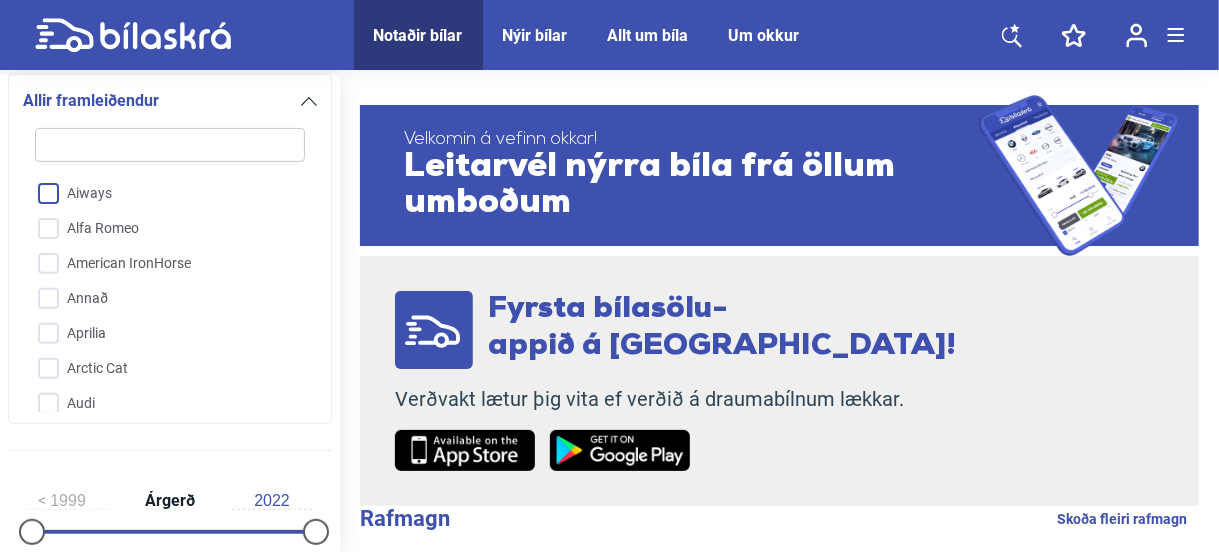 scroll, scrollTop: 133, scrollLeft: 0, axis: vertical 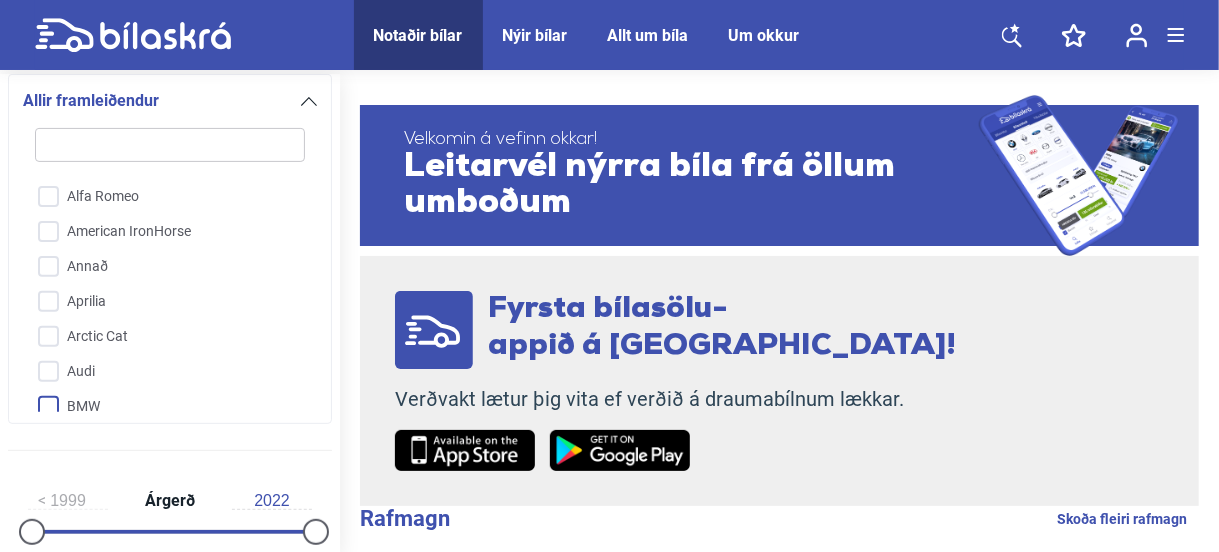 click on "BMW" at bounding box center [157, 407] 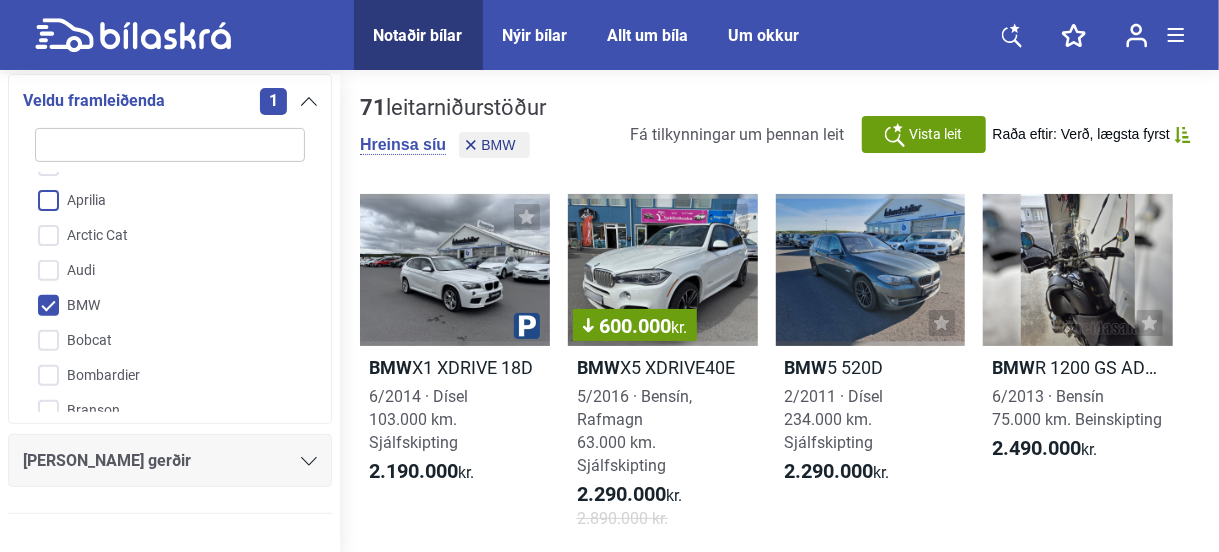 scroll, scrollTop: 266, scrollLeft: 0, axis: vertical 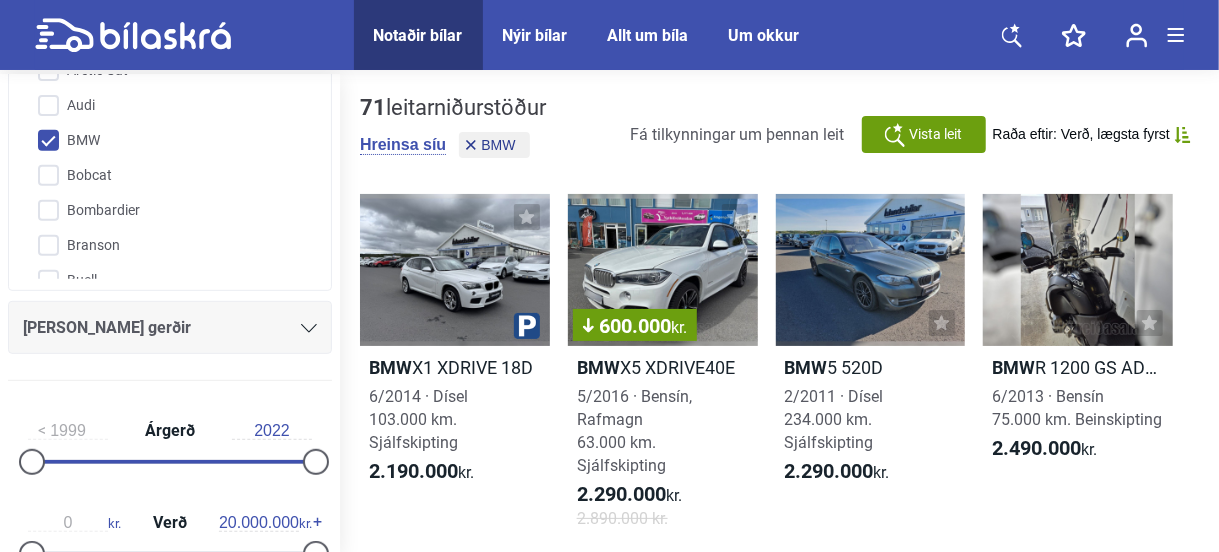 click on "[PERSON_NAME] gerðir" at bounding box center [170, 328] 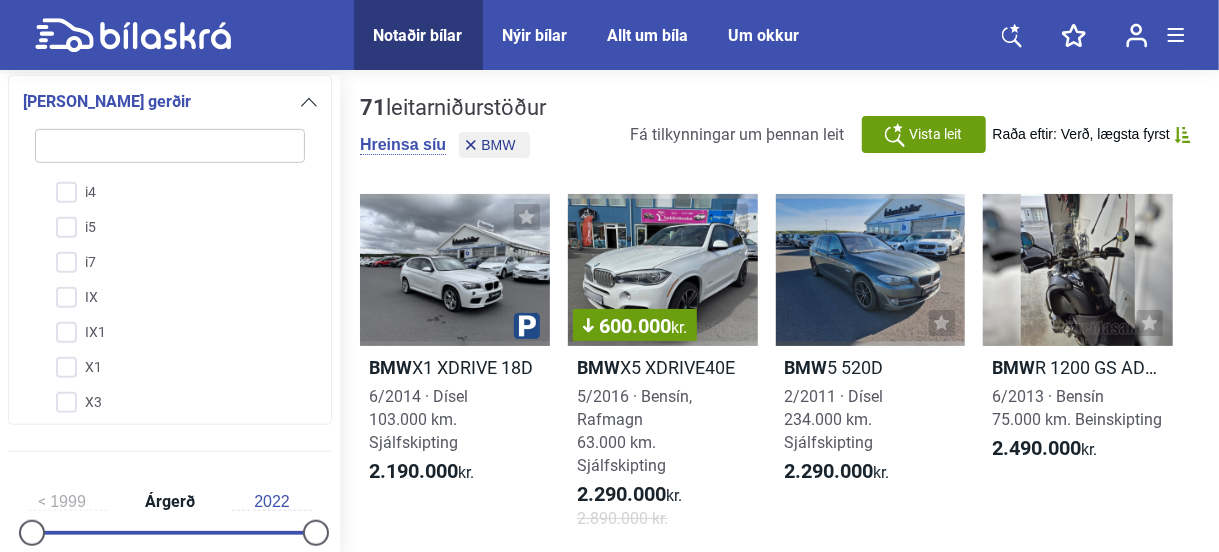 scroll, scrollTop: 266, scrollLeft: 0, axis: vertical 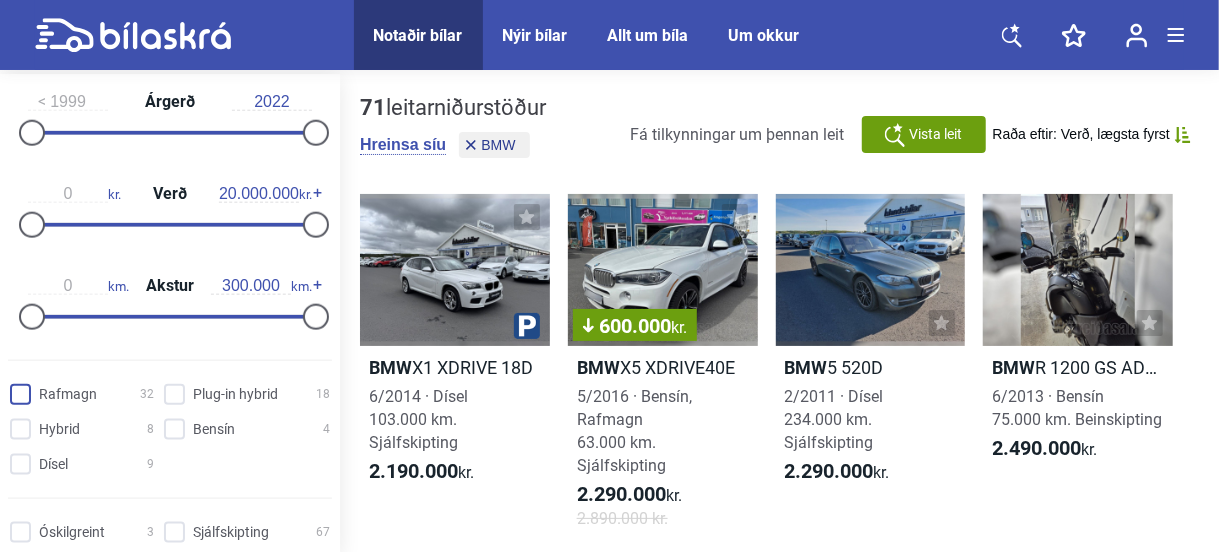 click on "Rafmagn 32" at bounding box center [85, 395] 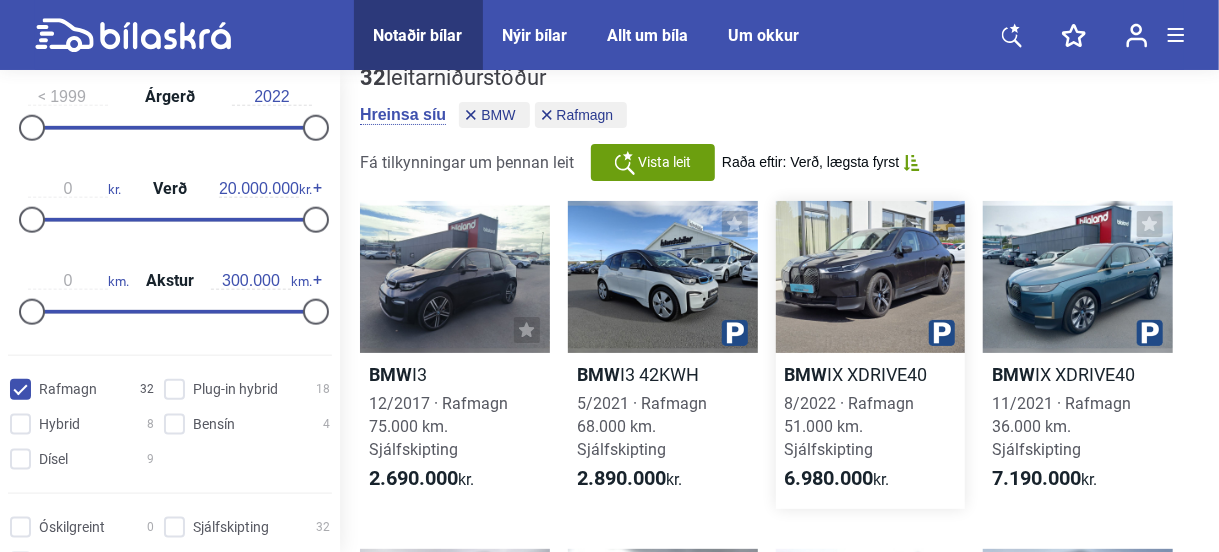 scroll, scrollTop: 0, scrollLeft: 0, axis: both 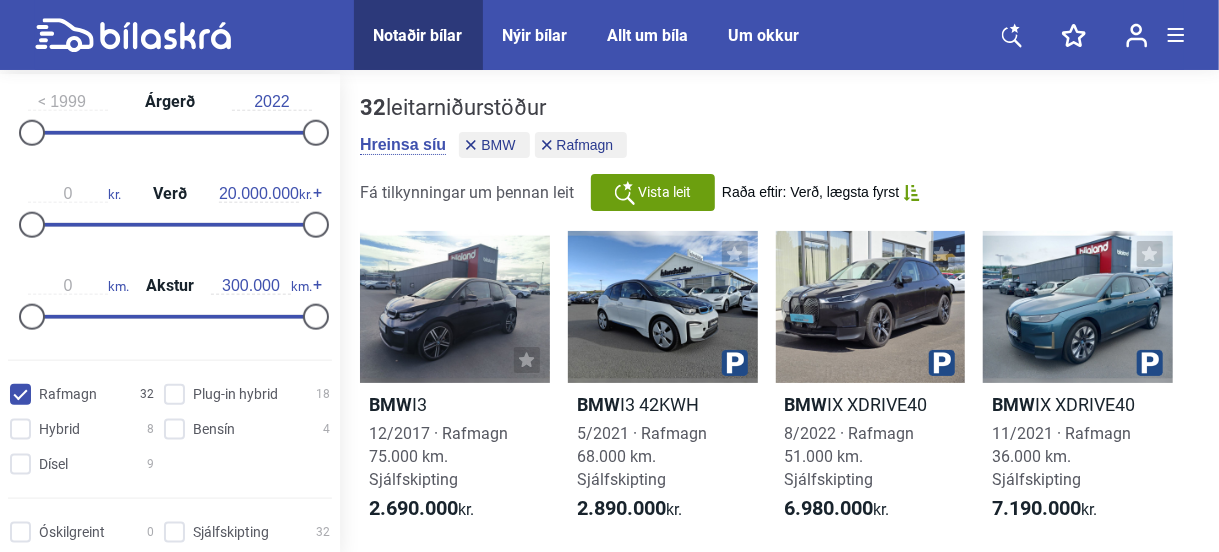 click on "Rafmagn 32" at bounding box center (85, 395) 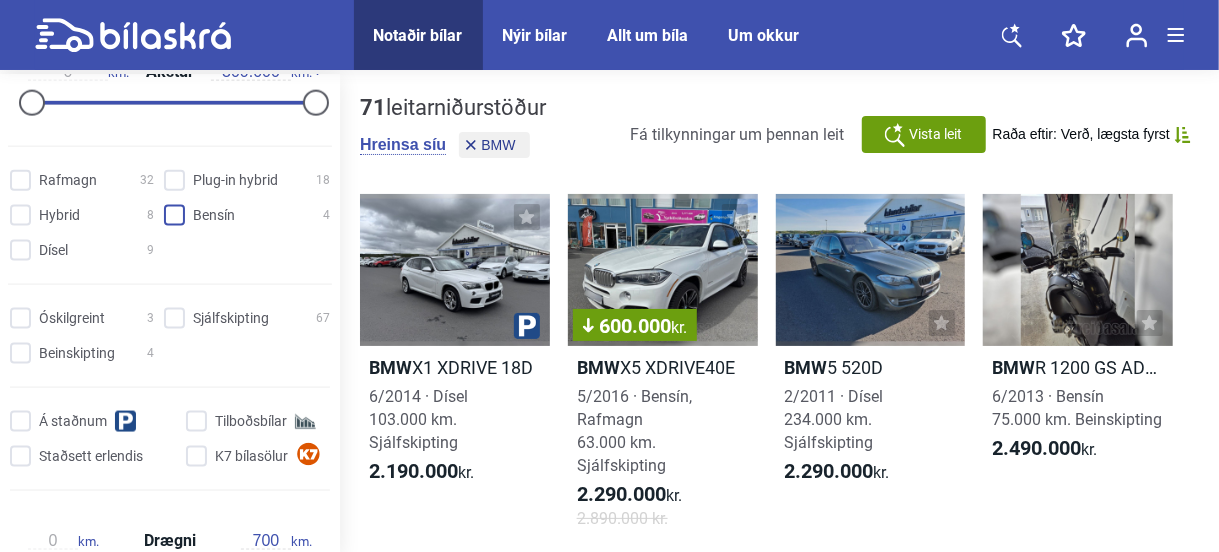 scroll, scrollTop: 1298, scrollLeft: 0, axis: vertical 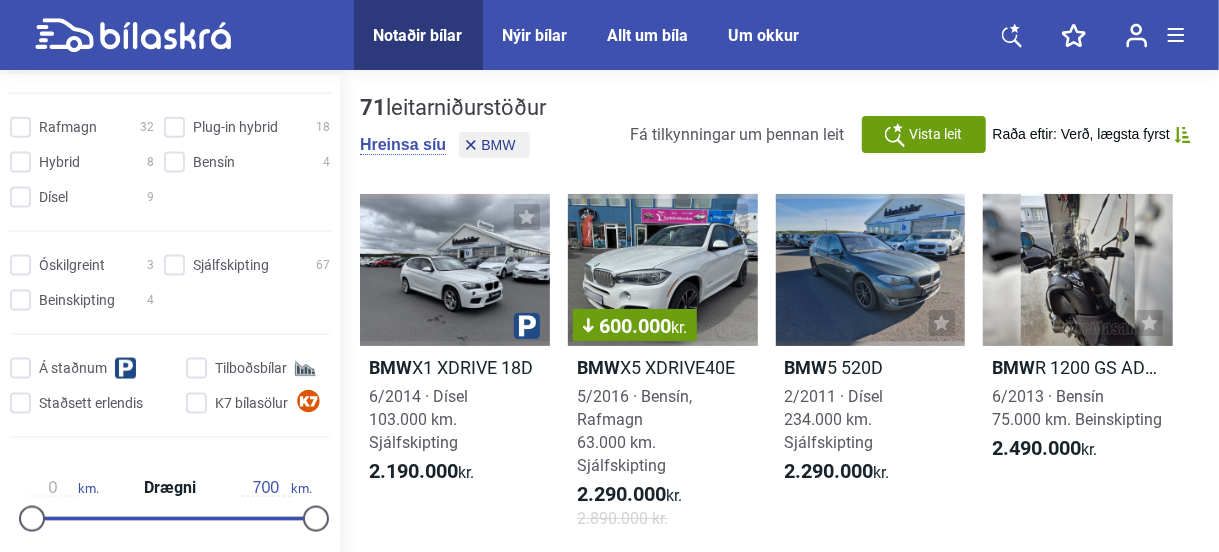 click on "71  leitarniðurstöður
Hreinsa síu BMW Fá tilkynningar um þennan leit Vista leit Raða eftir: Verð, lægsta fyrst" at bounding box center (779, 134) 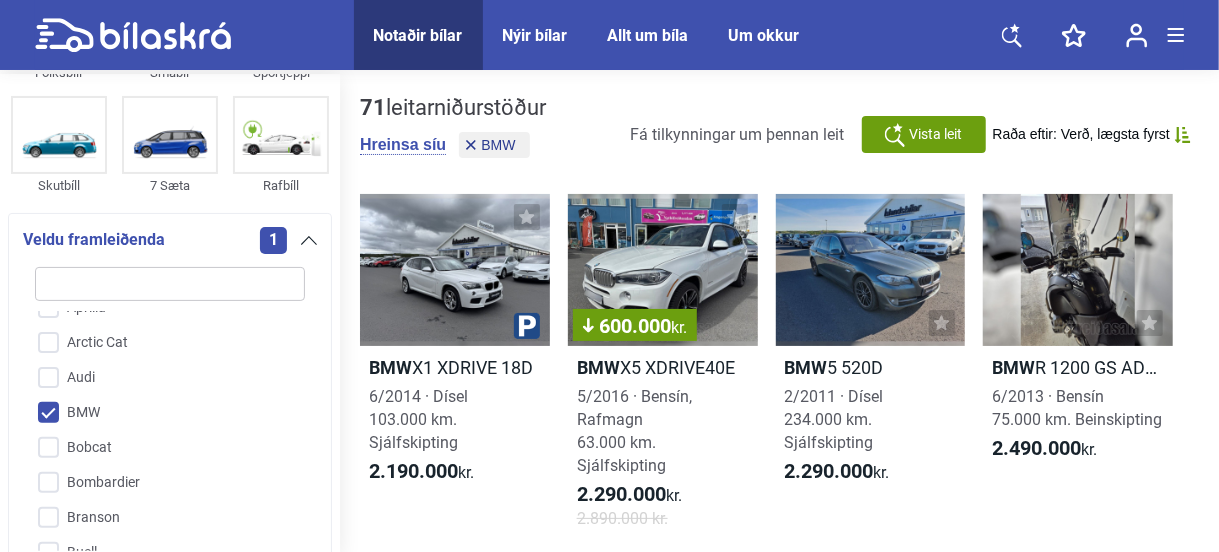scroll, scrollTop: 266, scrollLeft: 0, axis: vertical 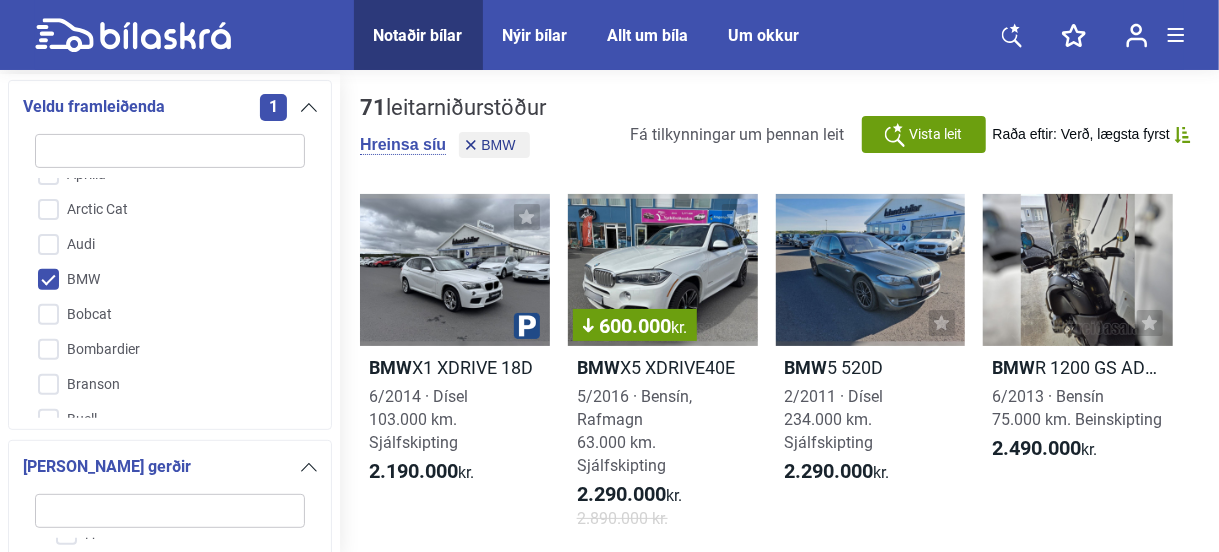 click on "BMW" at bounding box center (157, 280) 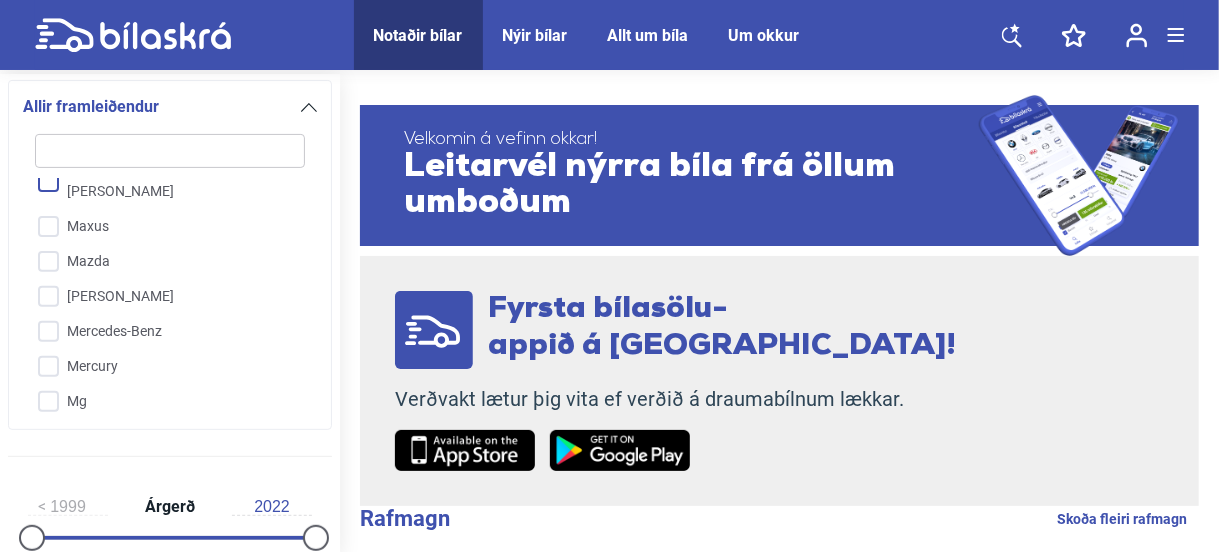 scroll, scrollTop: 2961, scrollLeft: 0, axis: vertical 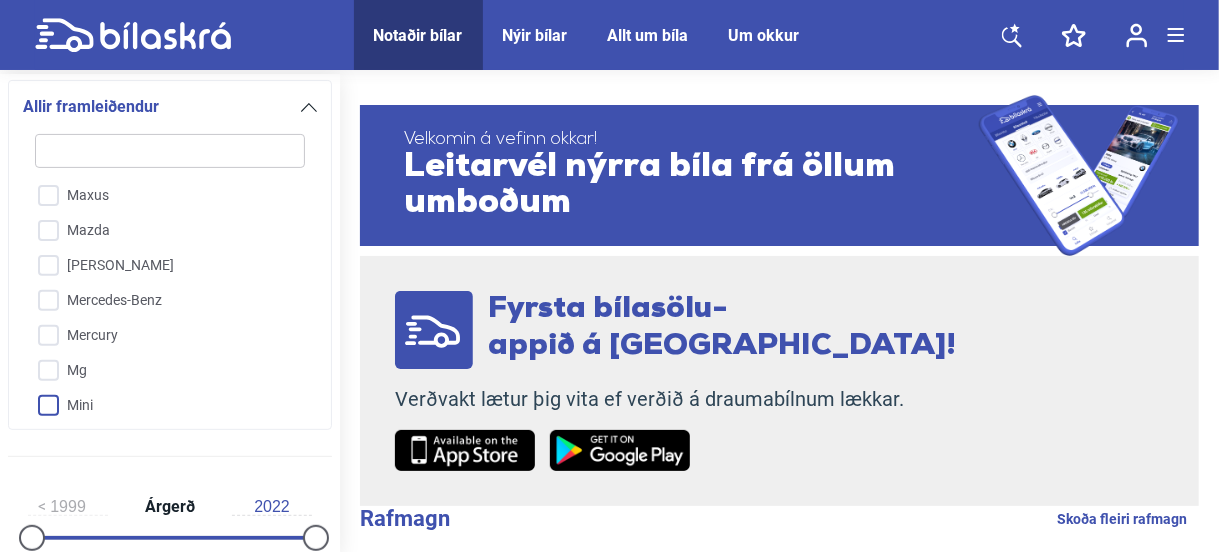 click on "Mini" at bounding box center (157, 406) 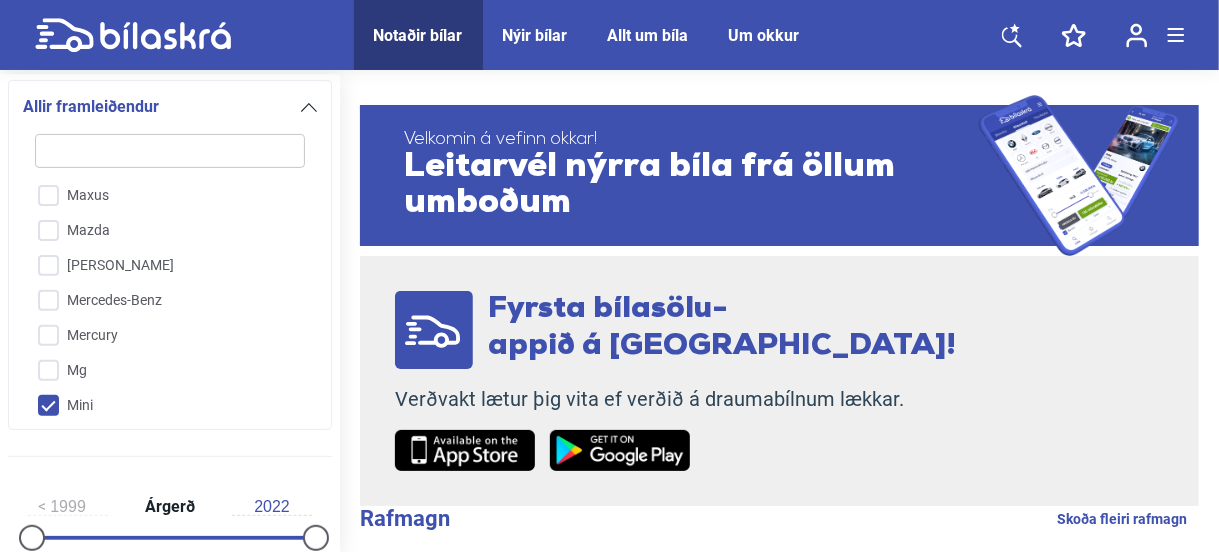 scroll, scrollTop: 0, scrollLeft: 0, axis: both 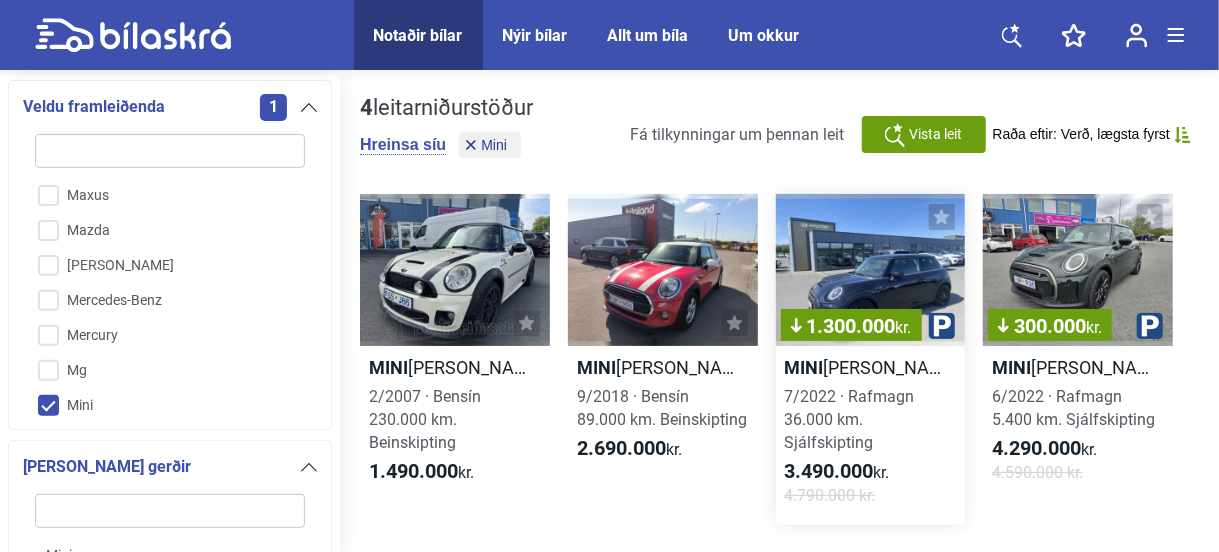click on "1.300.000
kr." at bounding box center [871, 270] 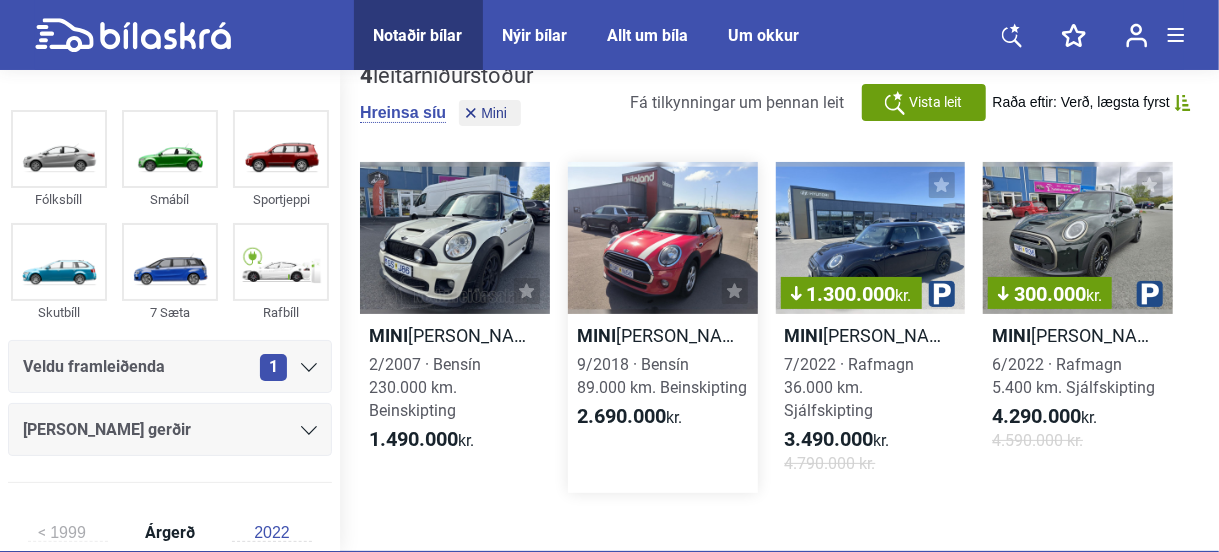 scroll, scrollTop: 0, scrollLeft: 0, axis: both 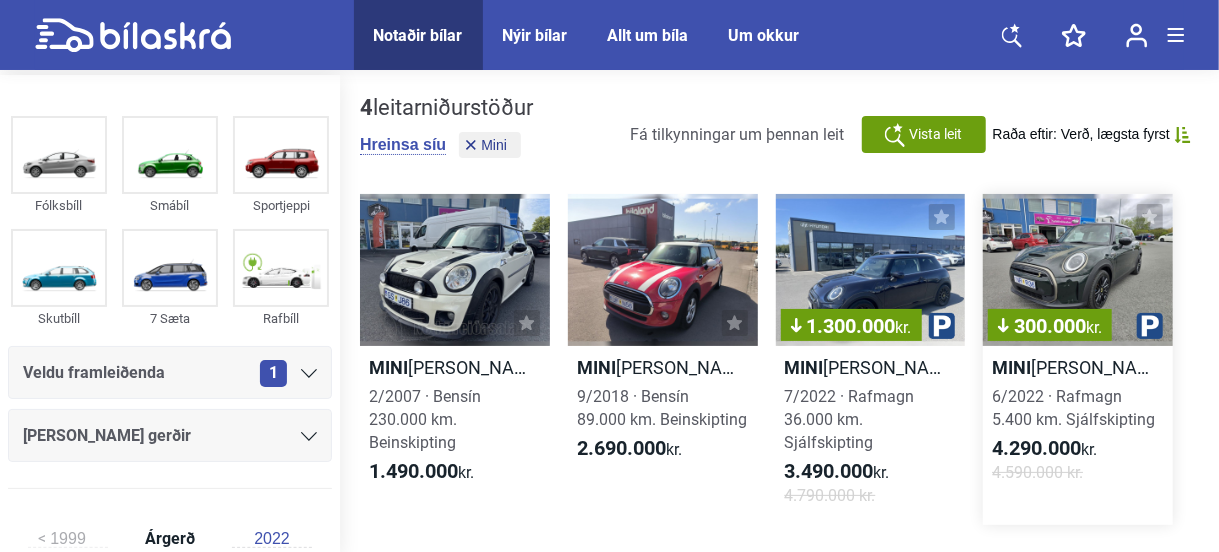 click on "300.000
kr." at bounding box center (1078, 270) 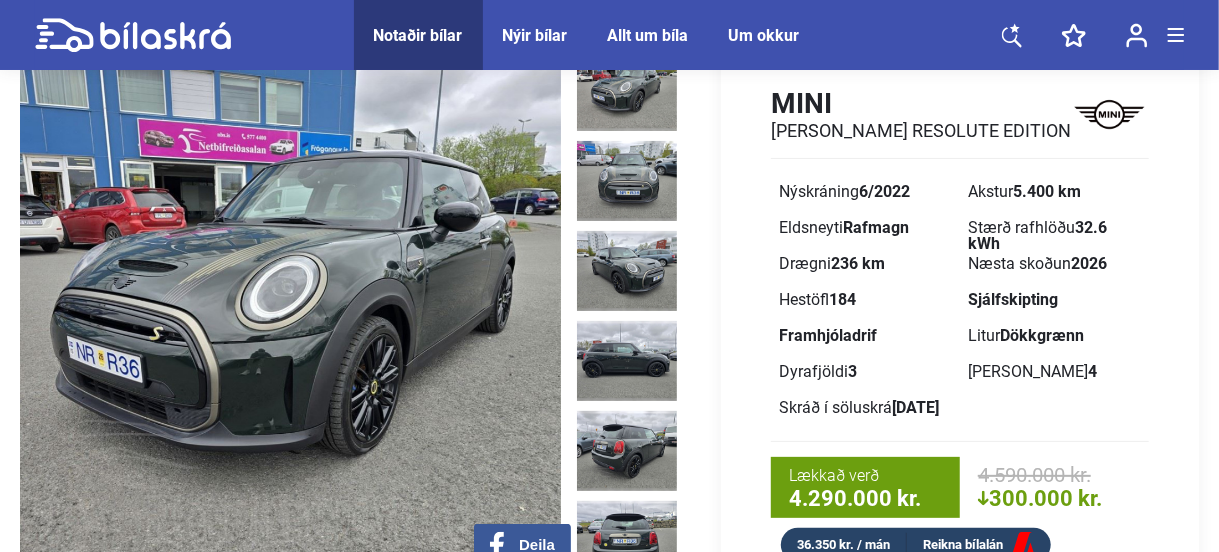 scroll, scrollTop: 133, scrollLeft: 0, axis: vertical 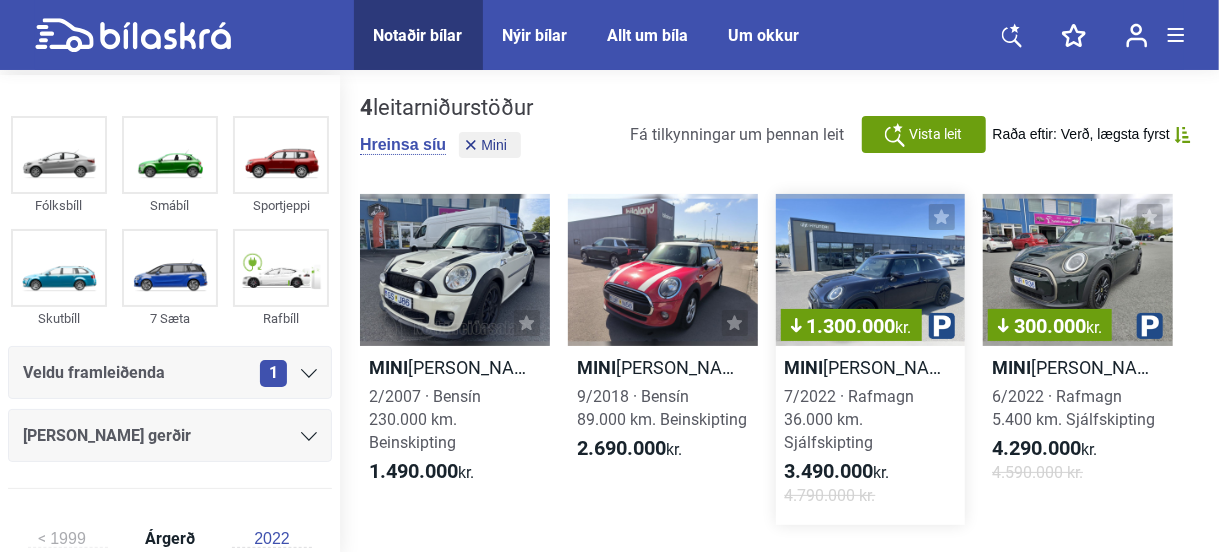 click on "Mini
COOPER SE" at bounding box center (871, 367) 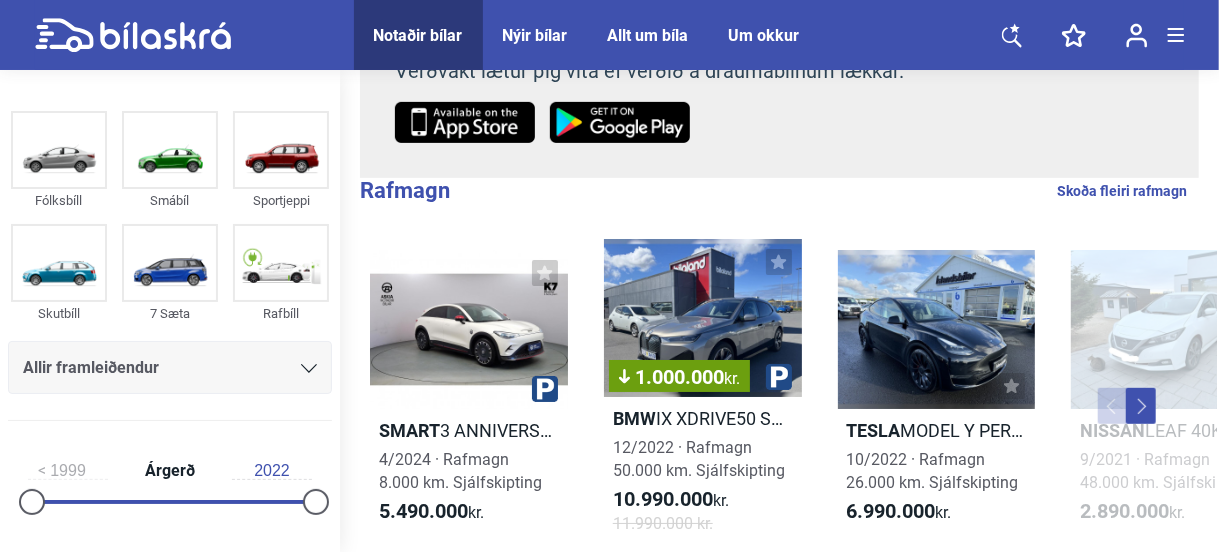 scroll, scrollTop: 0, scrollLeft: 0, axis: both 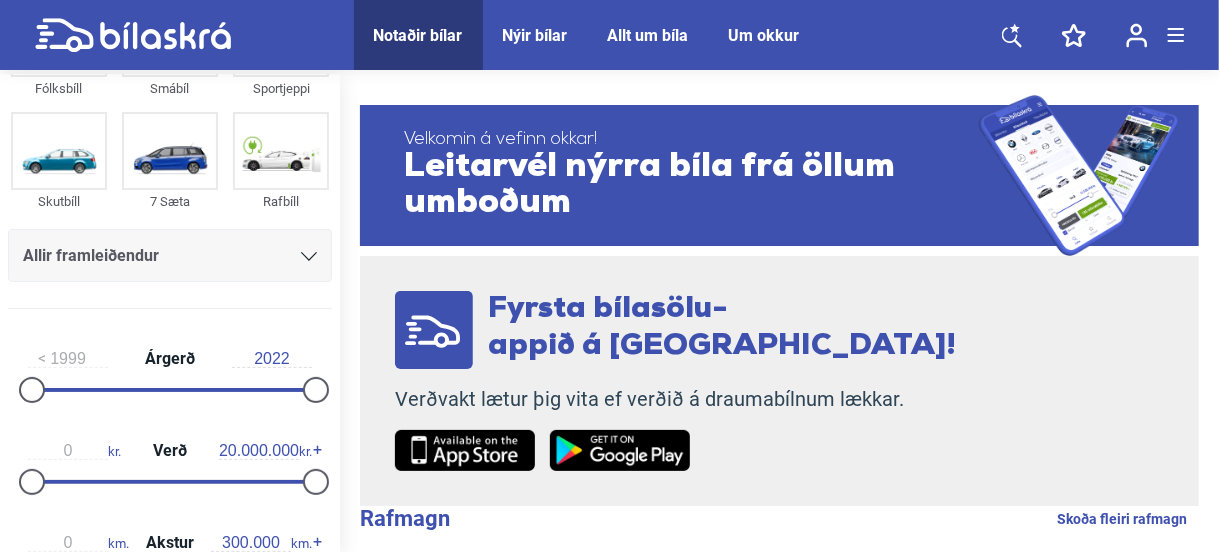 click on "Allir framleiðendur" at bounding box center (170, 256) 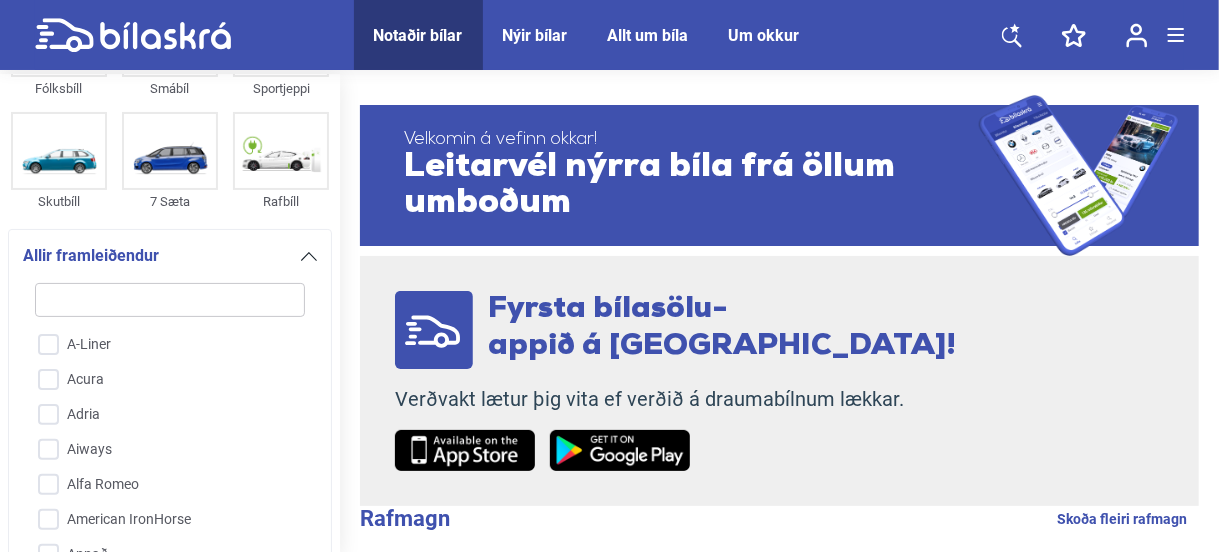 scroll, scrollTop: 272, scrollLeft: 0, axis: vertical 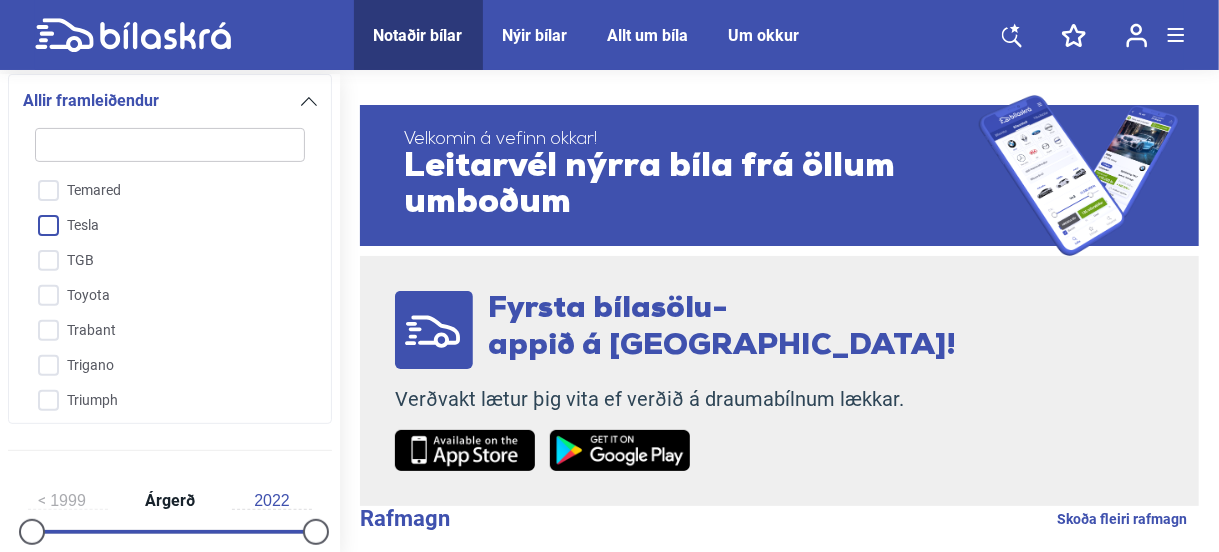 click on "Tesla" at bounding box center (157, 226) 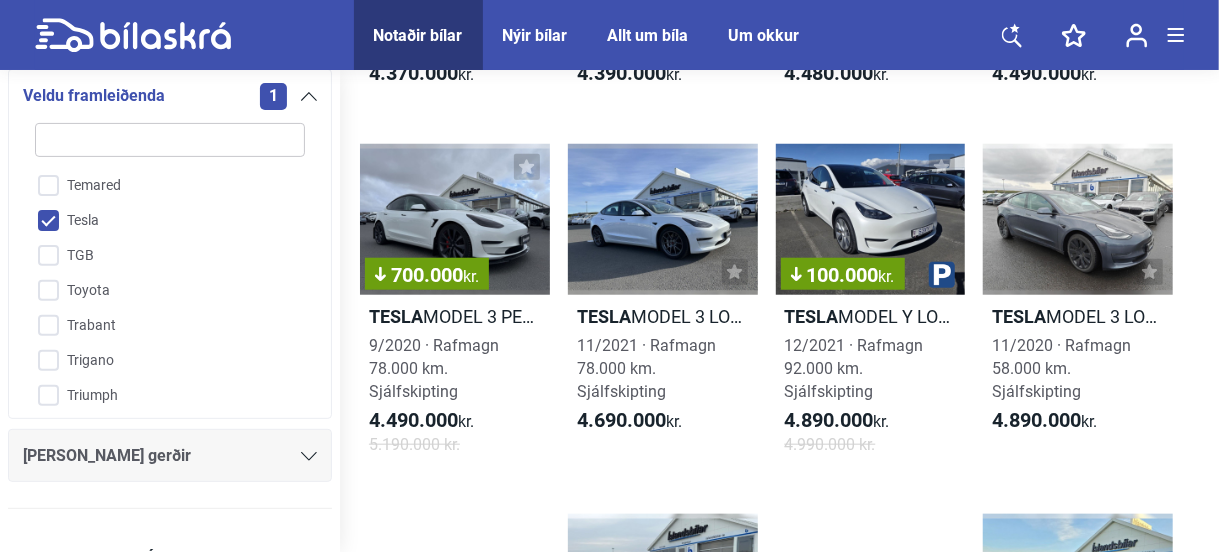 scroll, scrollTop: 800, scrollLeft: 0, axis: vertical 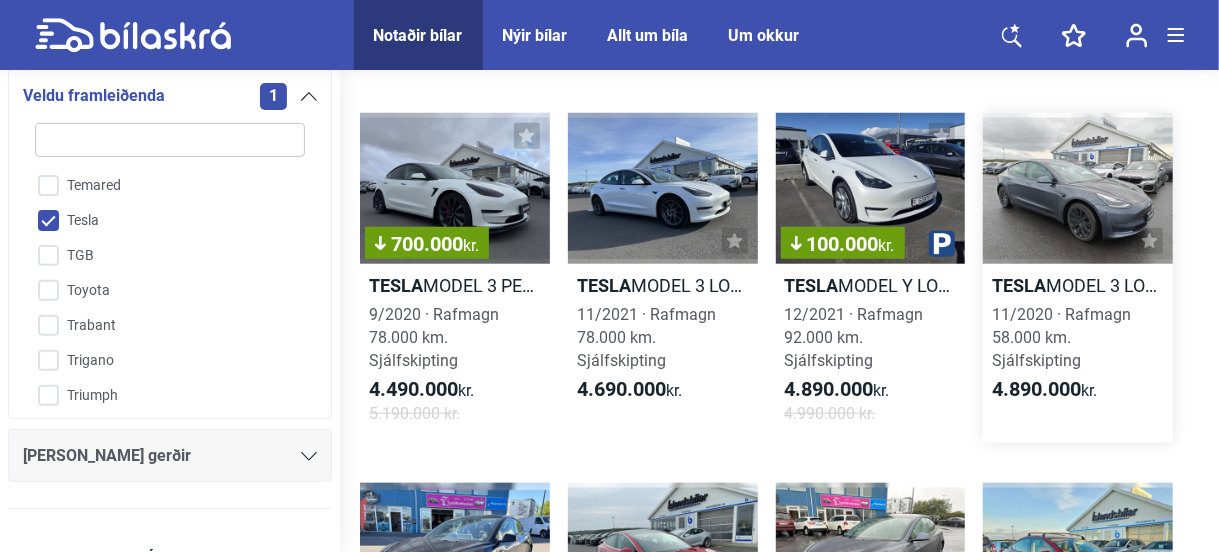 click on "Tesla
MODEL 3 LONG RANGE
11/2020 · Rafmagn 58.000 km. Sjálfskipting 4.890.000
kr." at bounding box center (1078, 278) 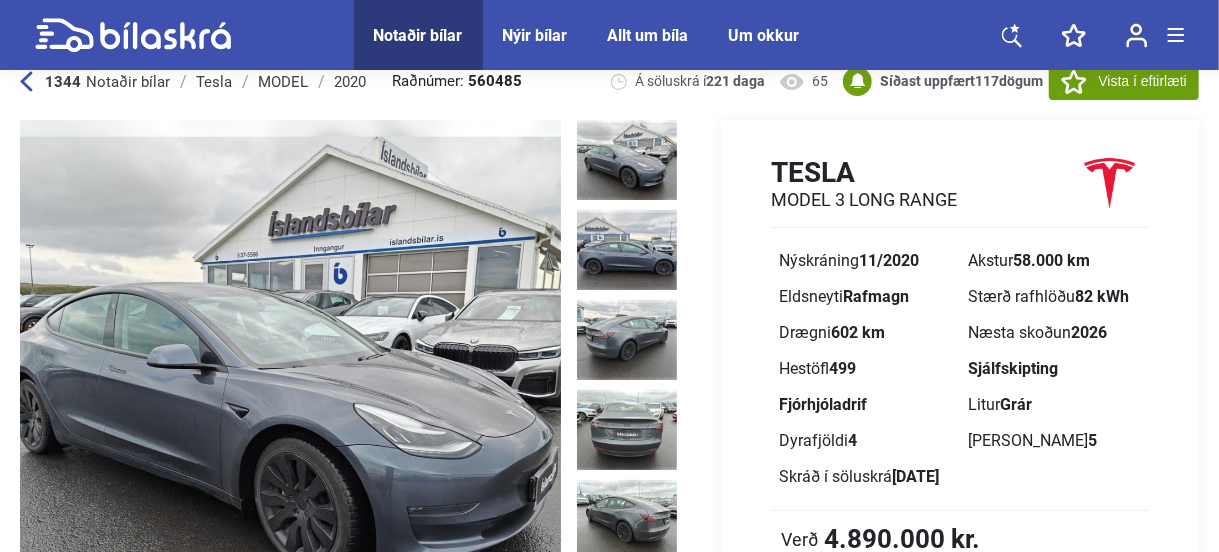 scroll, scrollTop: 0, scrollLeft: 0, axis: both 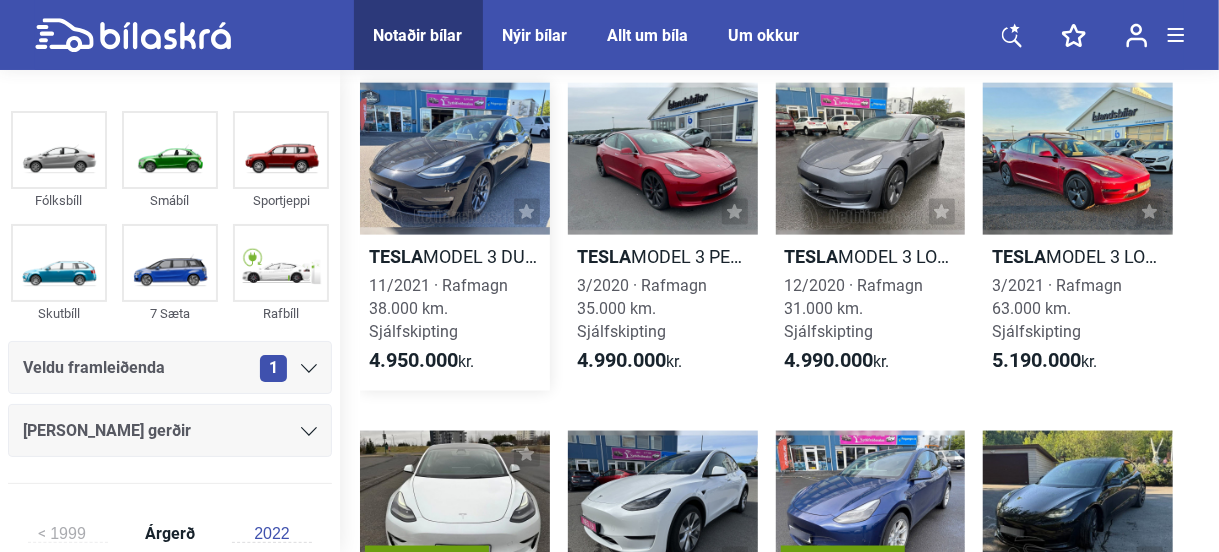 click on "Tesla
MODEL 3 DUAL MOTOR LONG RANGE AWD" at bounding box center (455, 256) 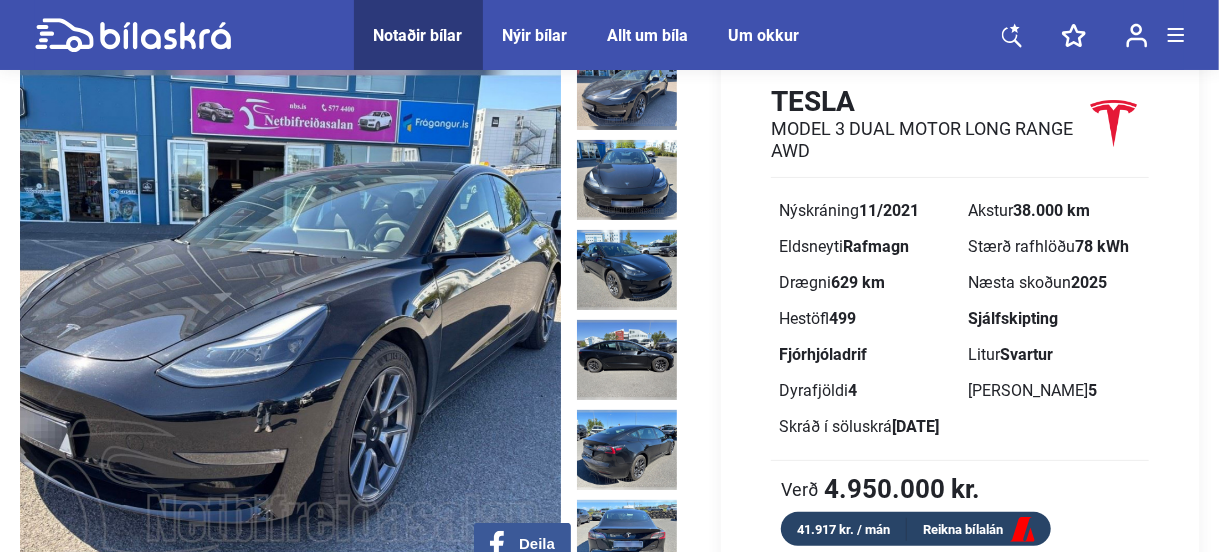 scroll, scrollTop: 133, scrollLeft: 0, axis: vertical 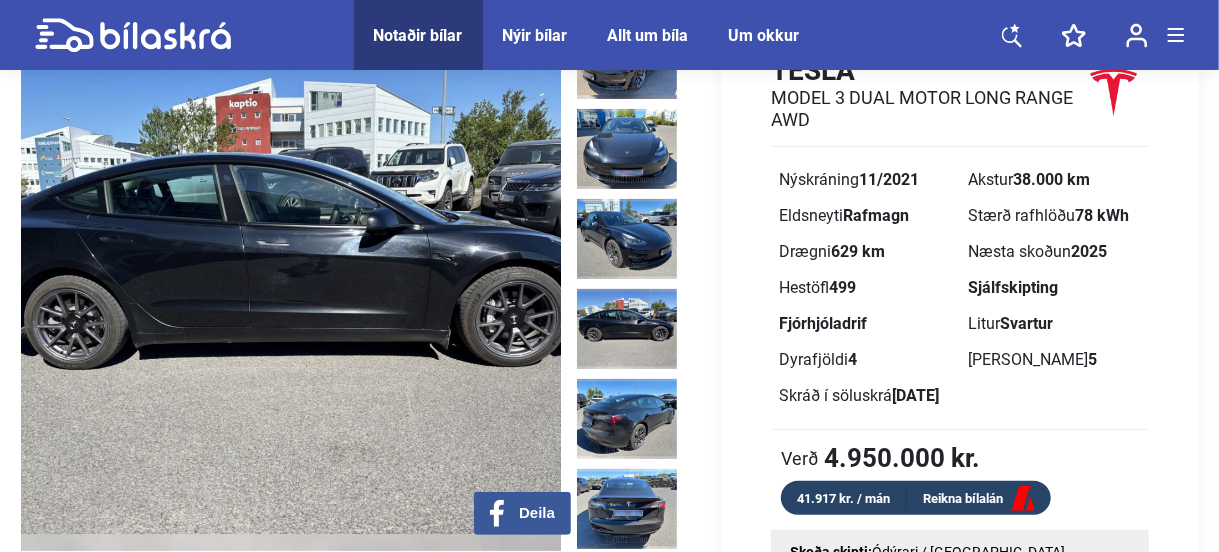 click at bounding box center (627, 329) 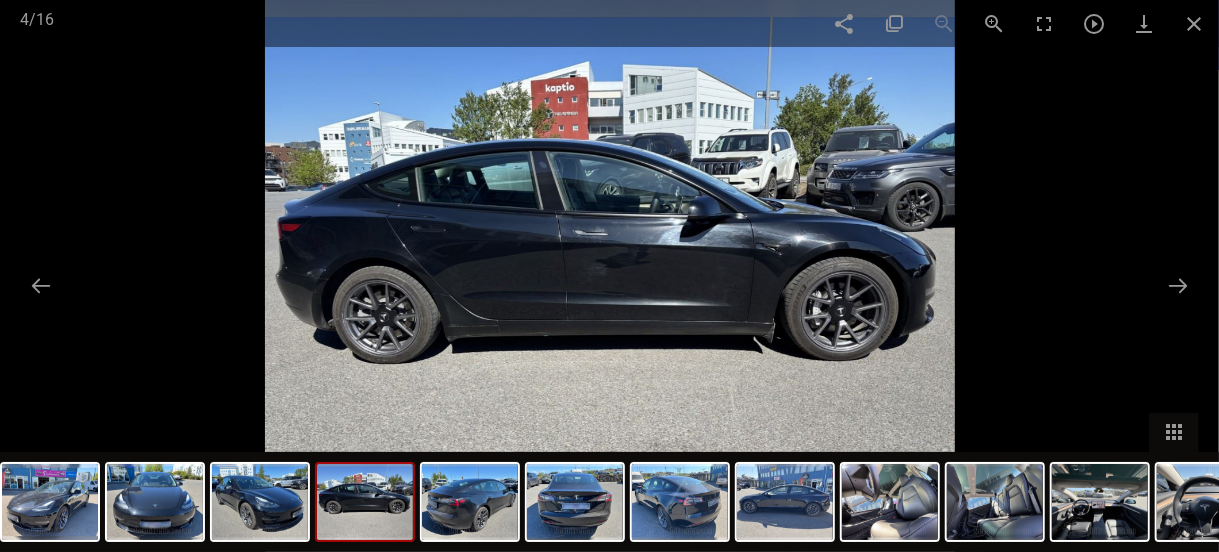 scroll, scrollTop: 1200, scrollLeft: 0, axis: vertical 